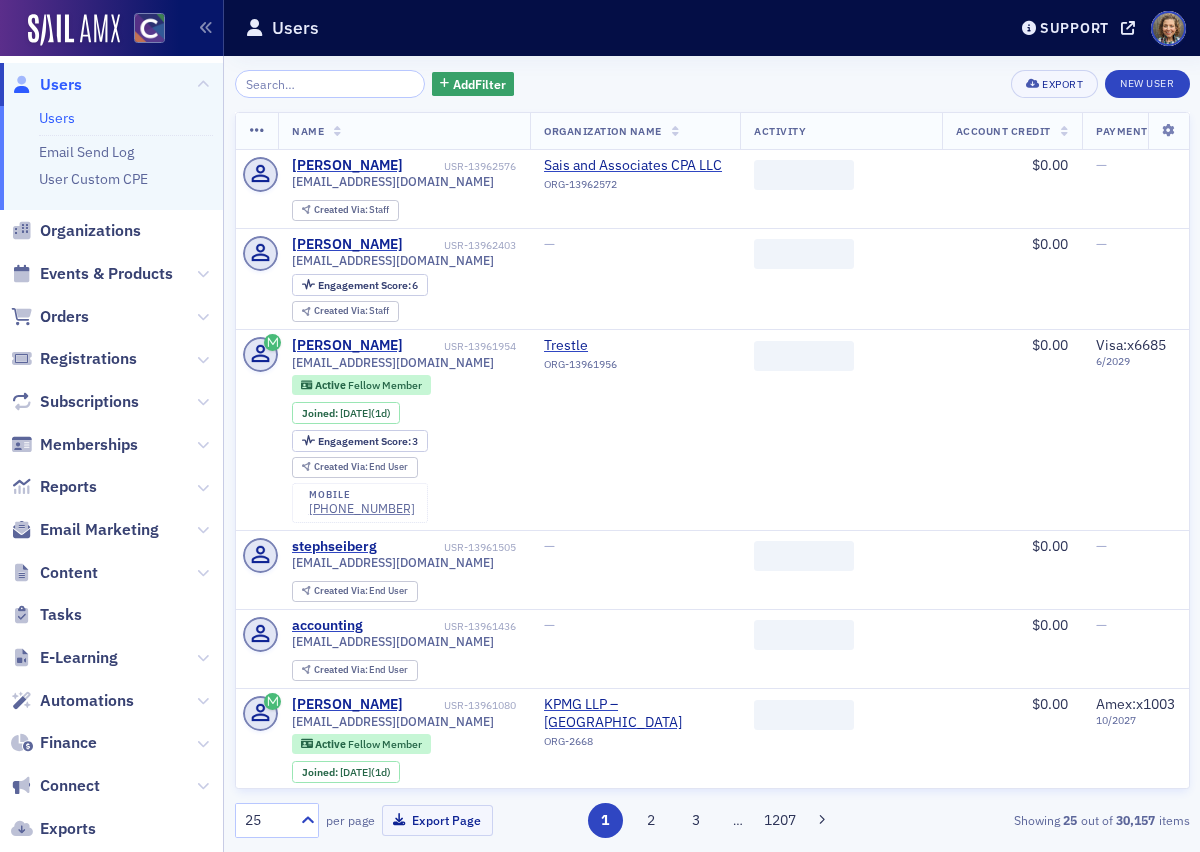 scroll, scrollTop: 0, scrollLeft: 0, axis: both 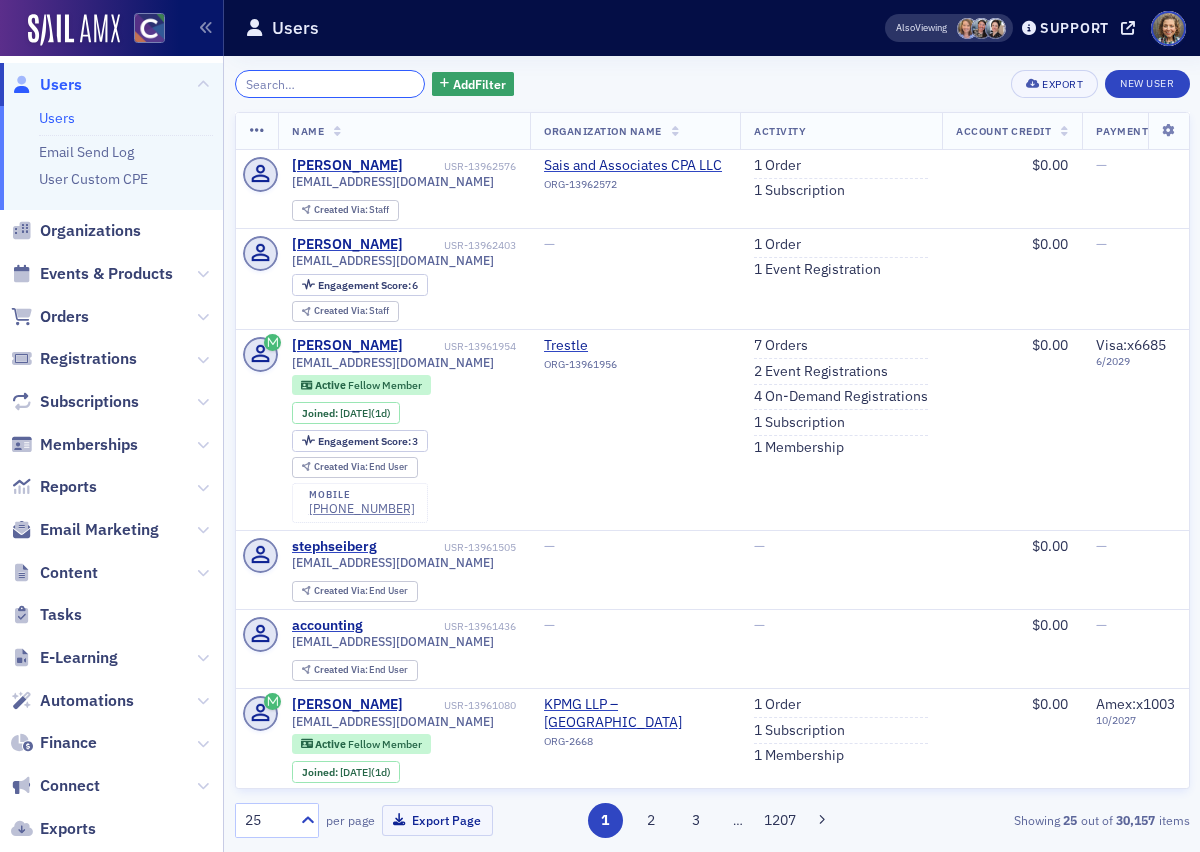 paste on "[PERSON_NAME]" 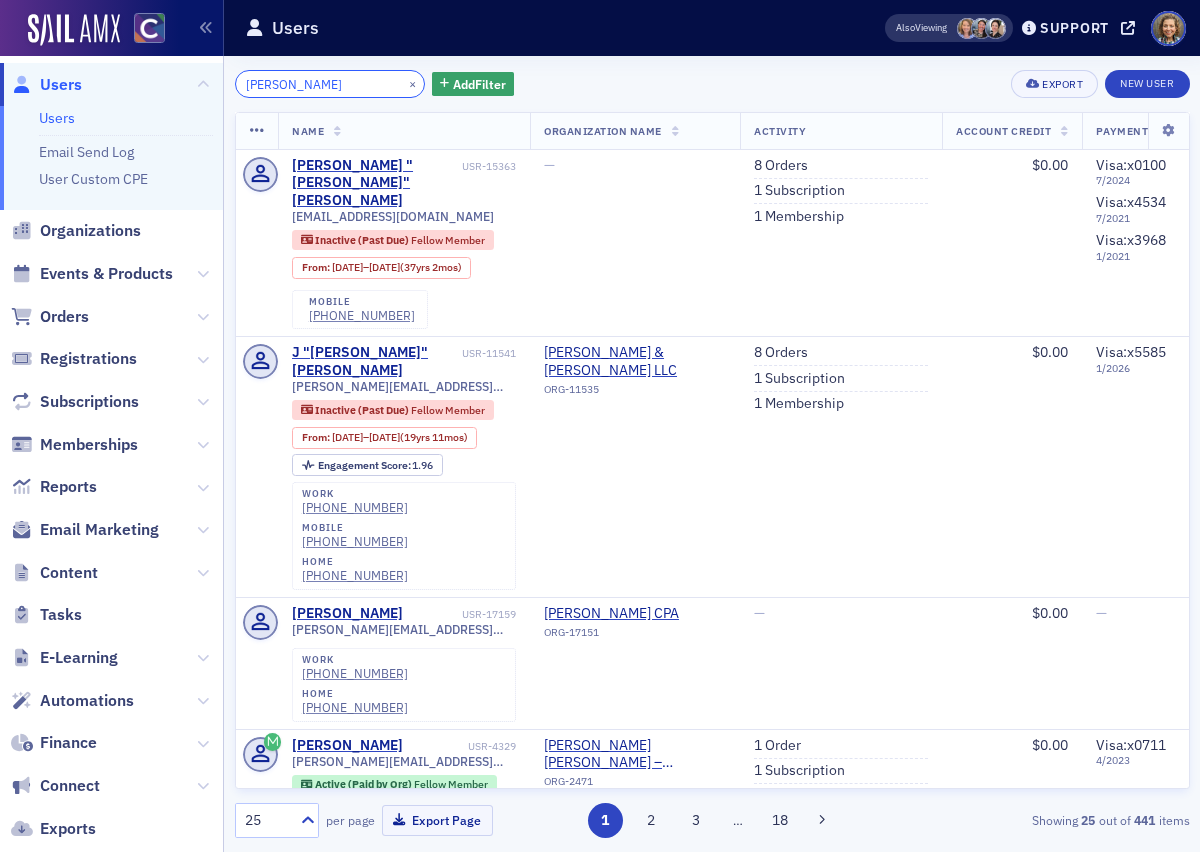 type on "[PERSON_NAME]" 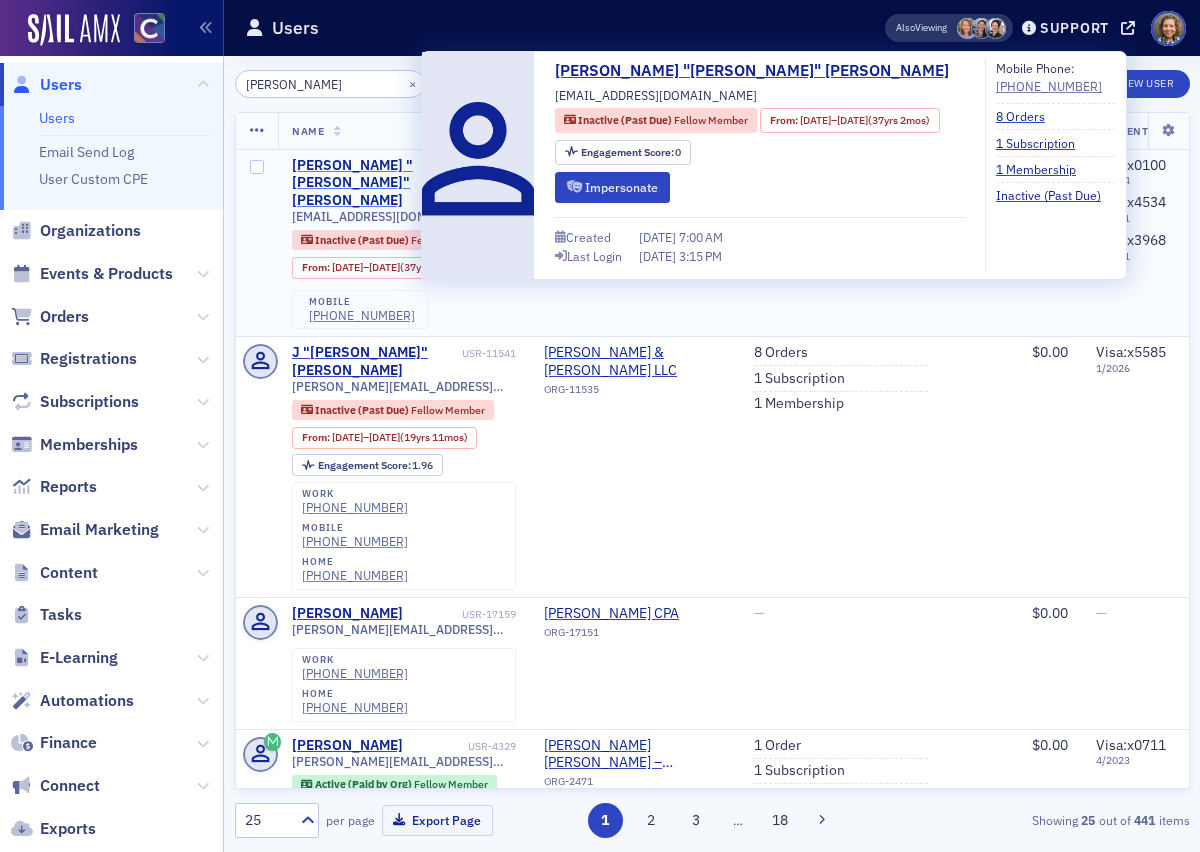 click on "[PERSON_NAME] "[PERSON_NAME]" [PERSON_NAME]" 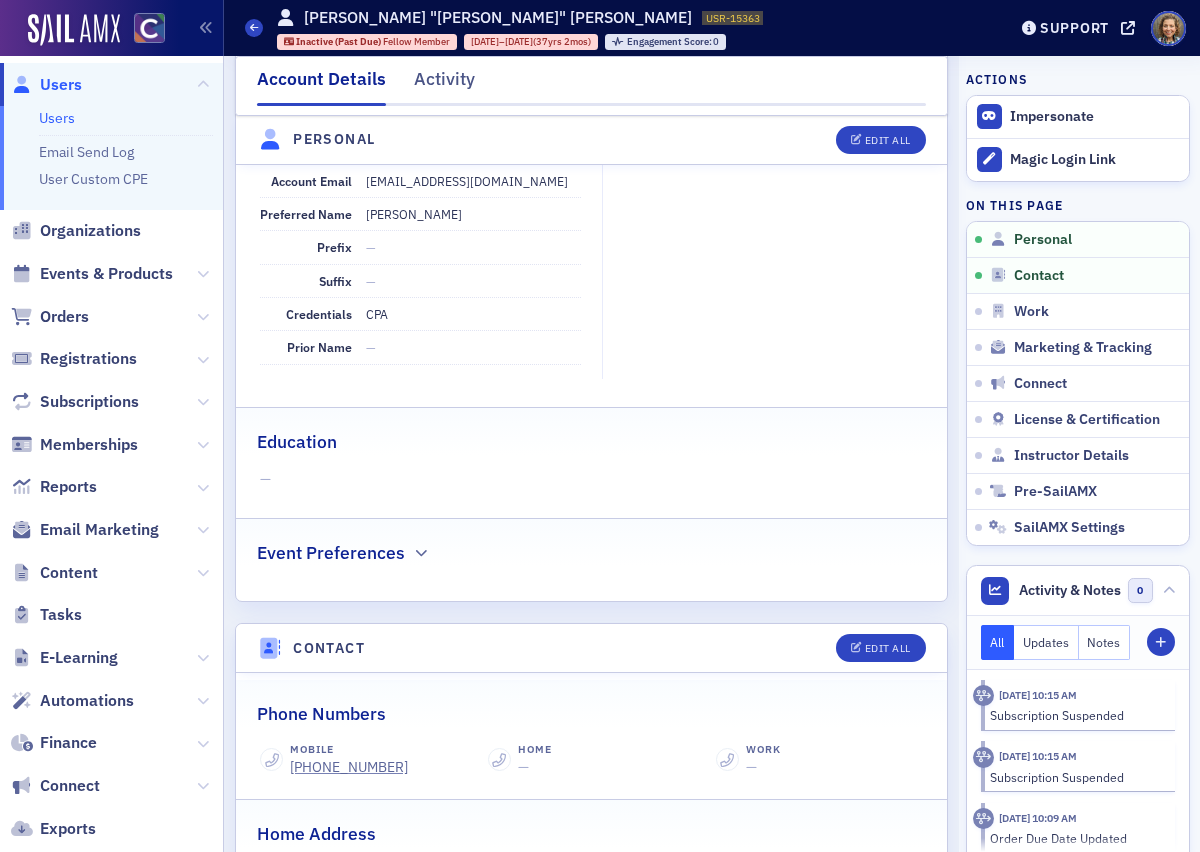 scroll, scrollTop: 0, scrollLeft: 0, axis: both 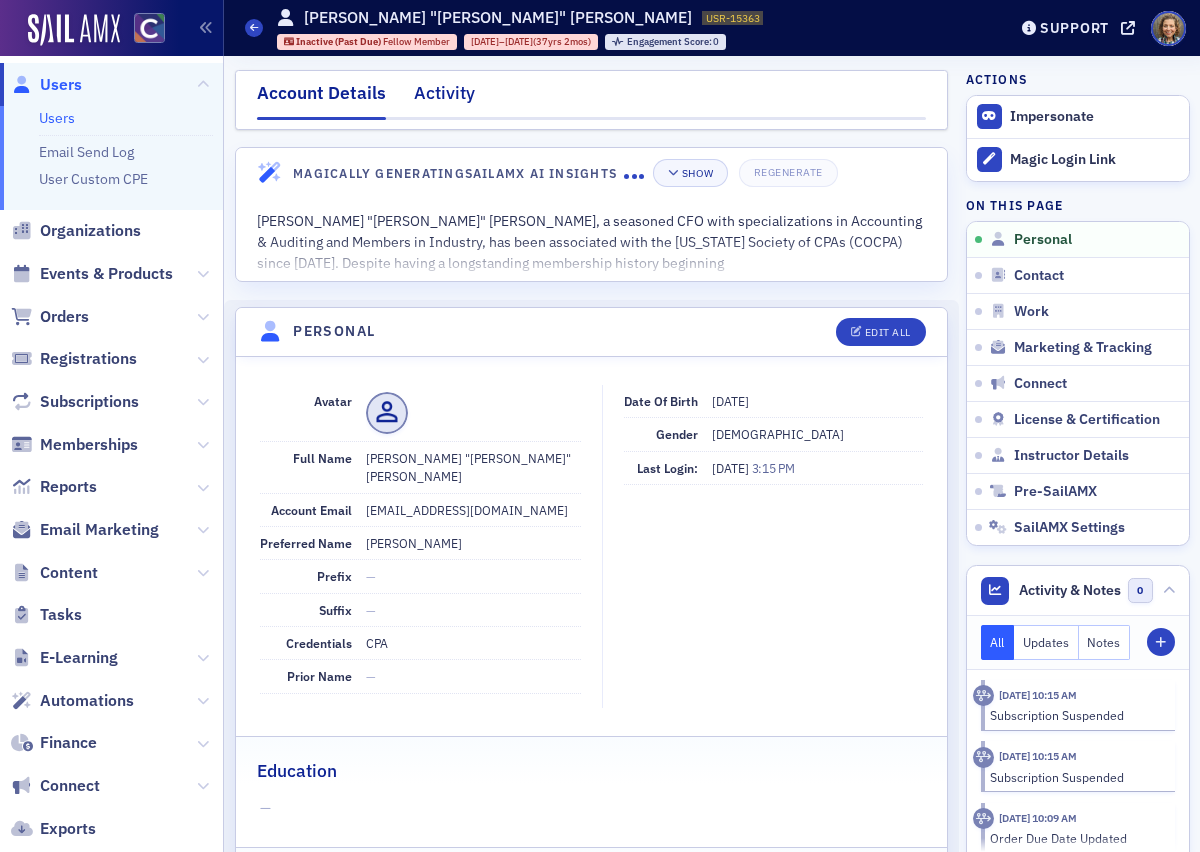 click on "Activity" 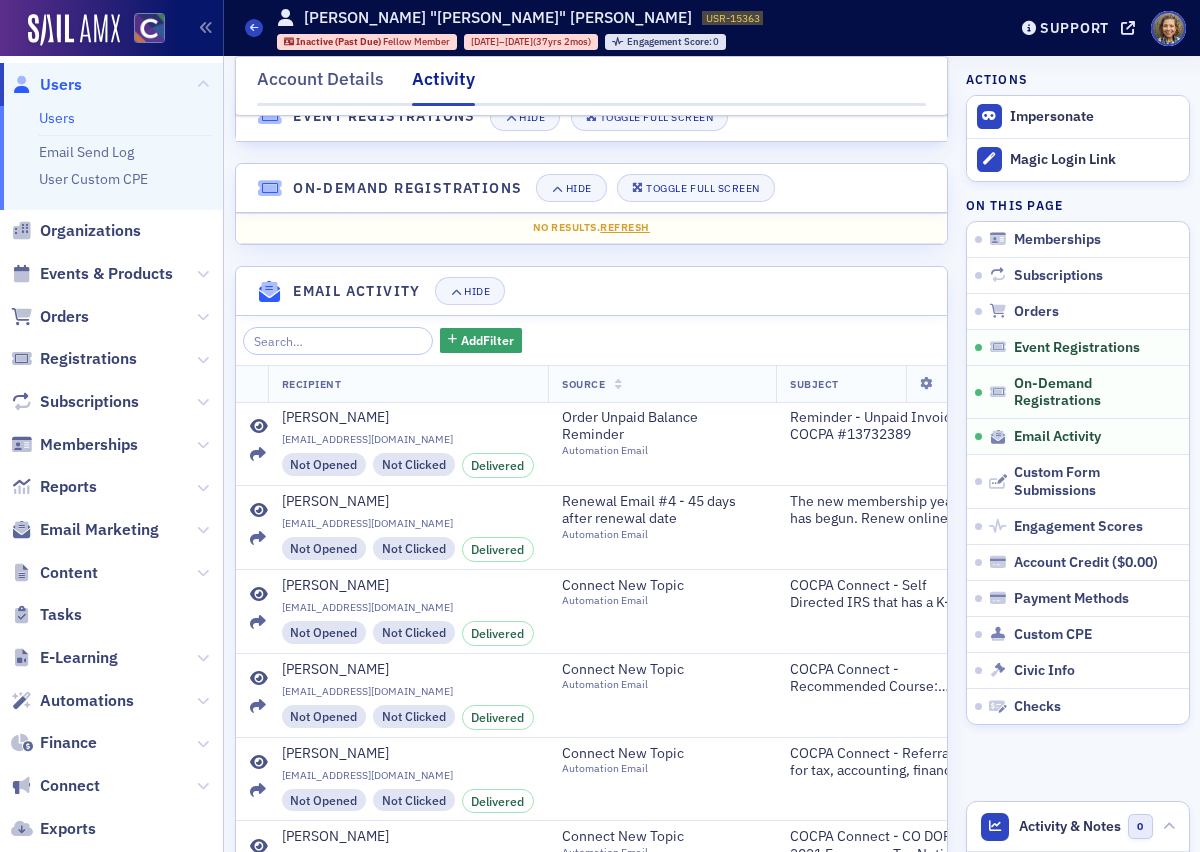 scroll, scrollTop: 1170, scrollLeft: 0, axis: vertical 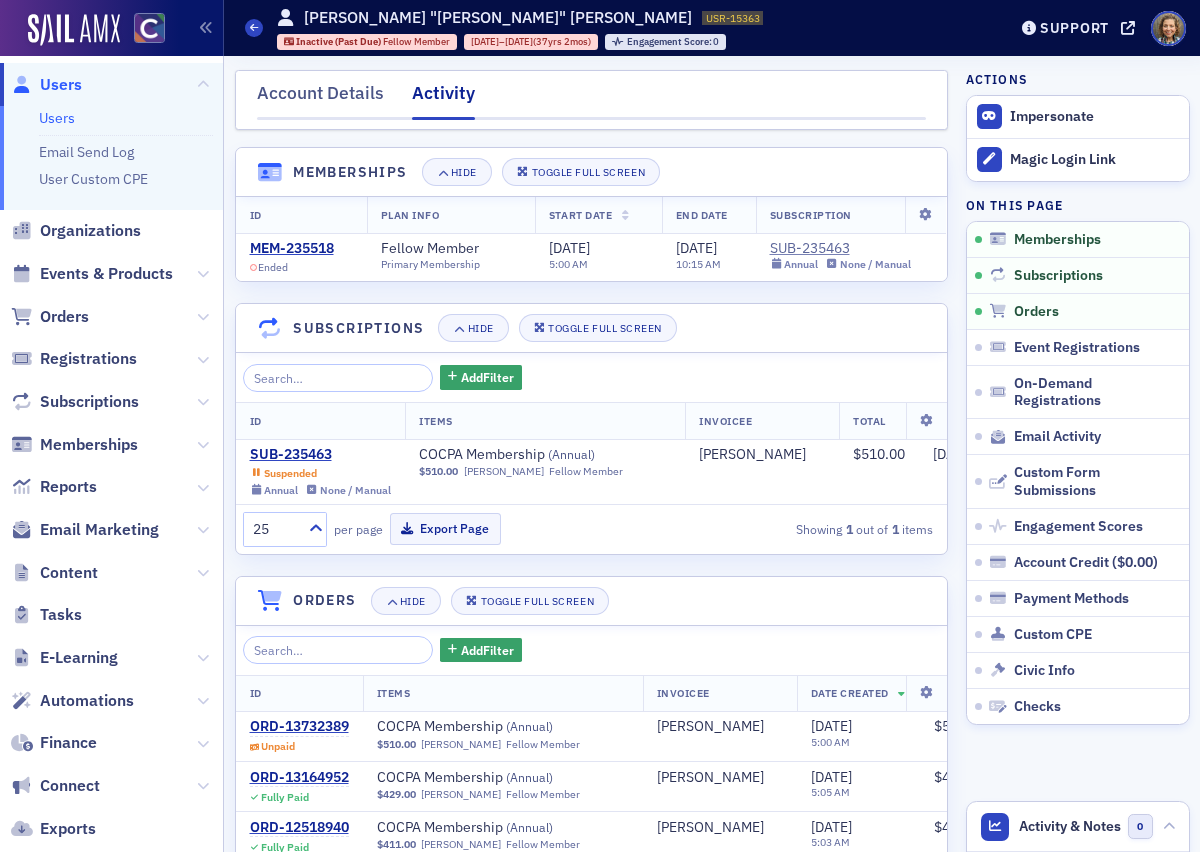 click on "Users" 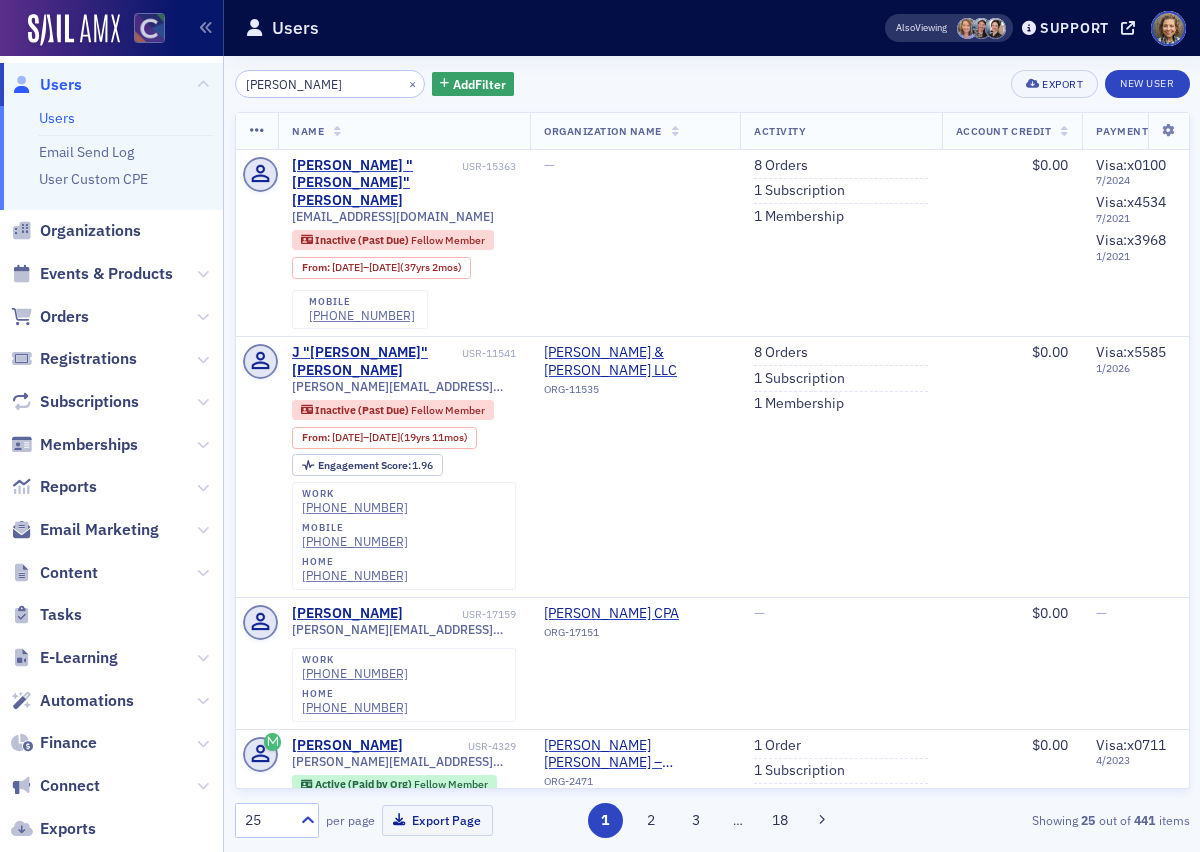 drag, startPoint x: 323, startPoint y: 85, endPoint x: 136, endPoint y: 34, distance: 193.82982 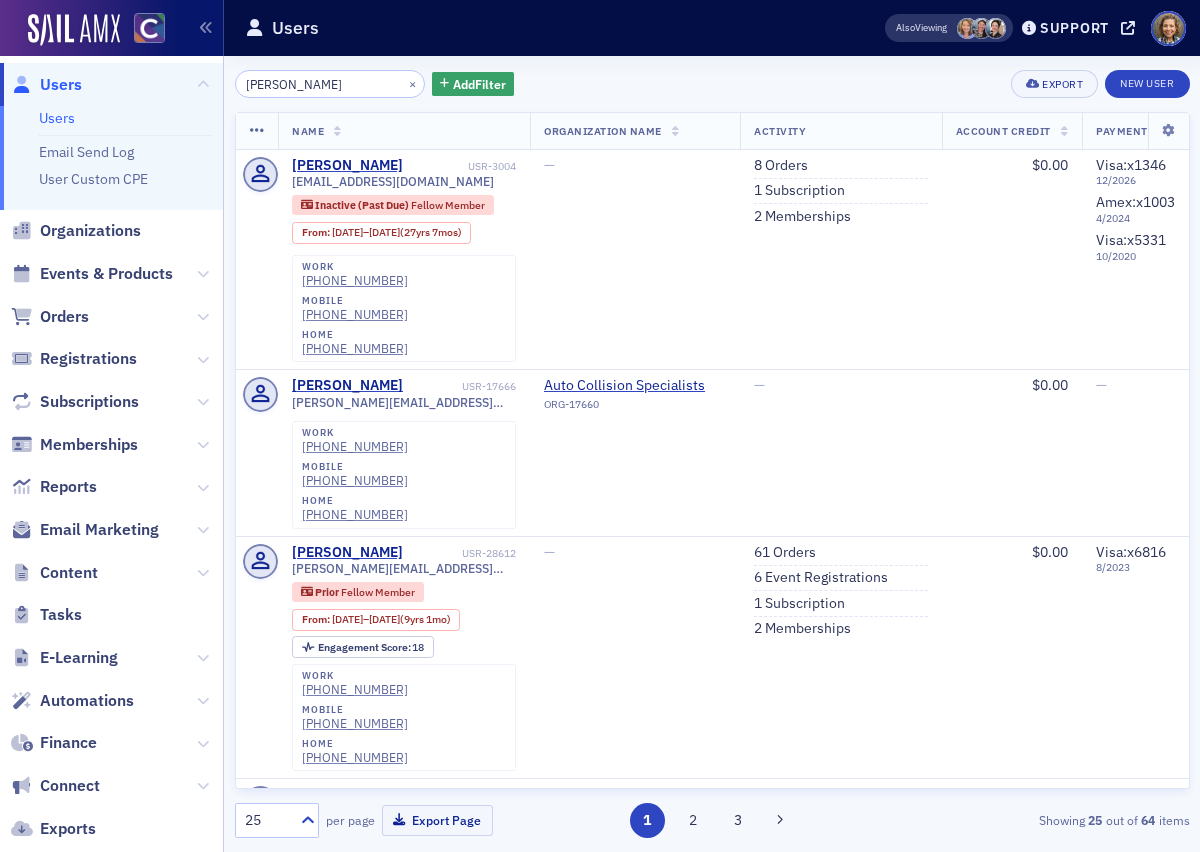 type on "[PERSON_NAME]" 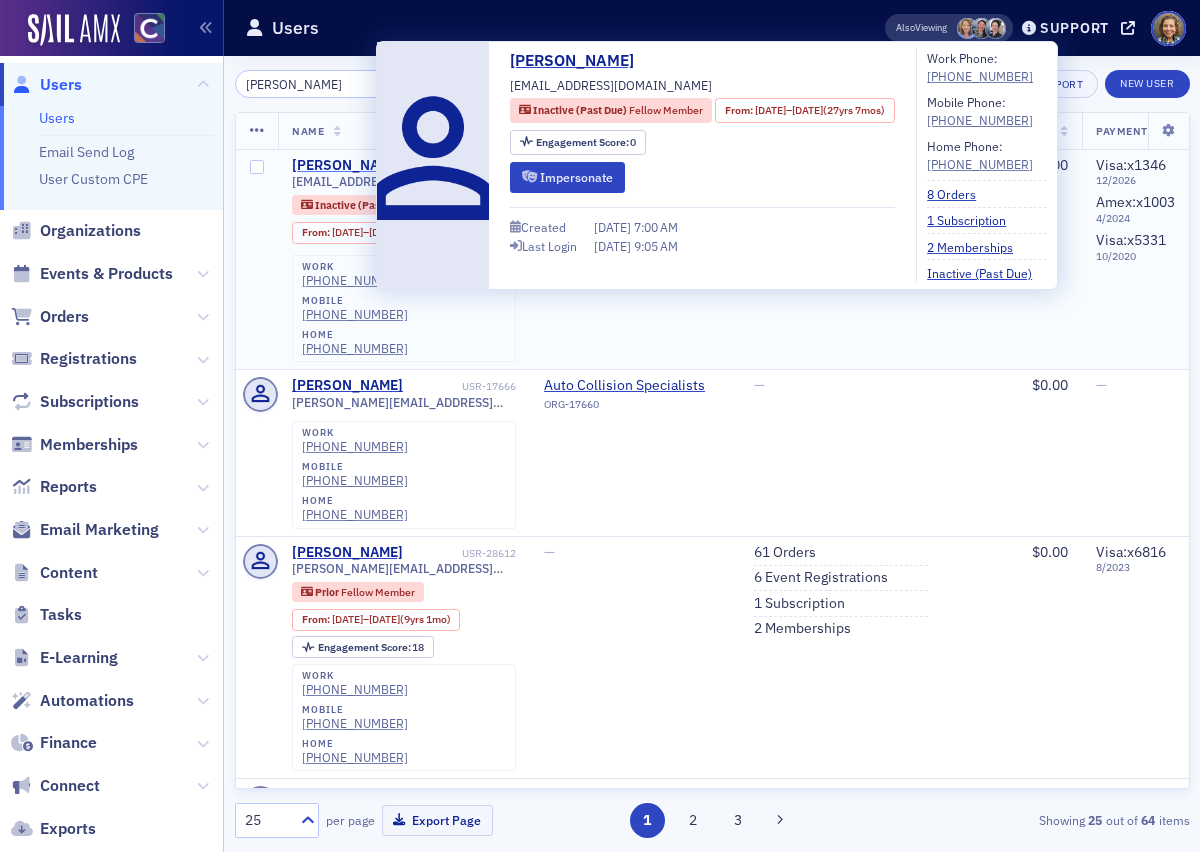 click on "[PERSON_NAME]" 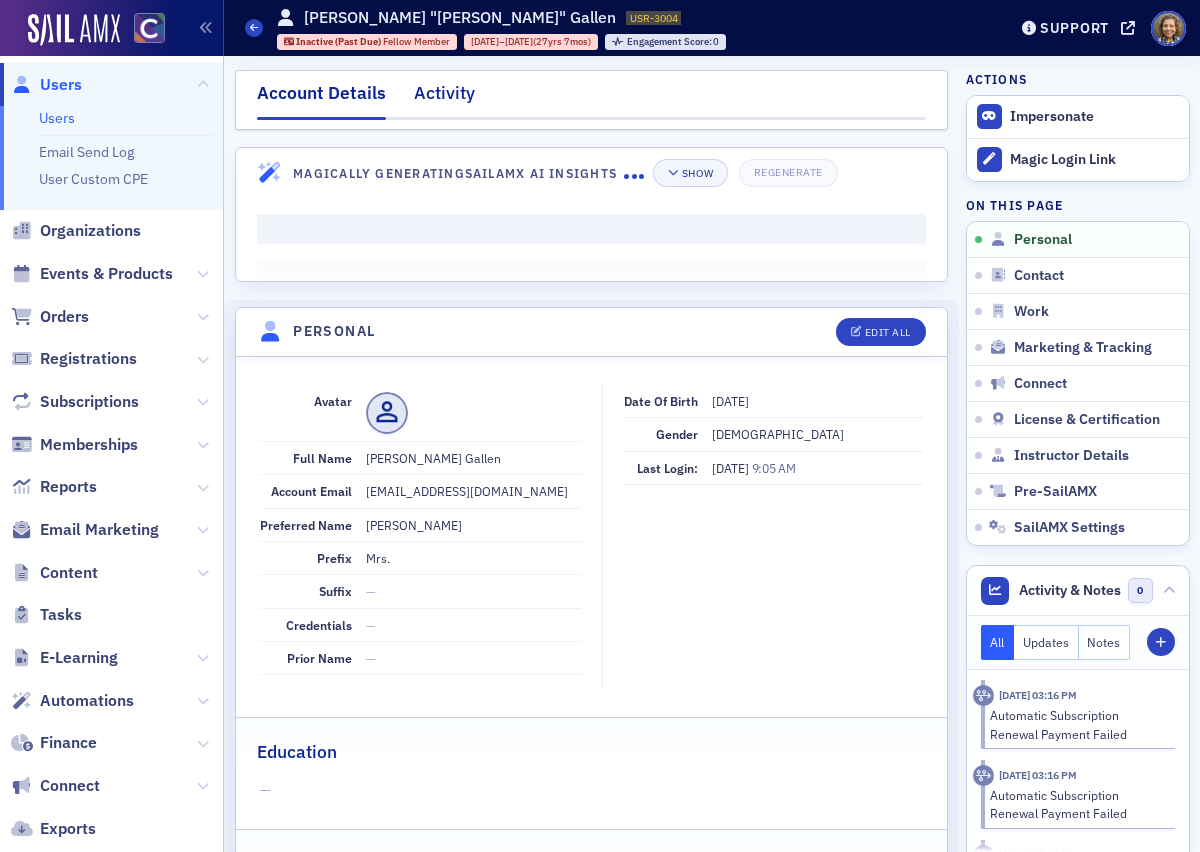 click on "Activity" 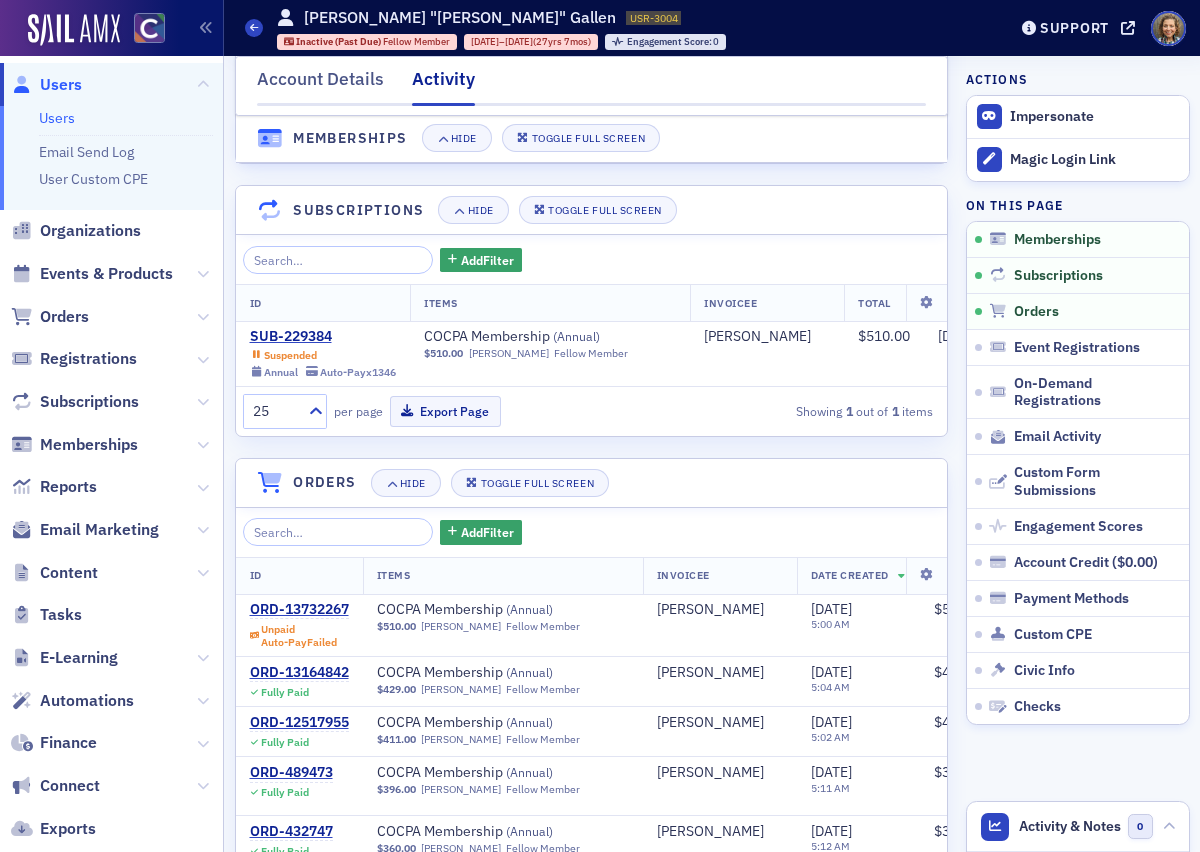 scroll, scrollTop: 196, scrollLeft: 0, axis: vertical 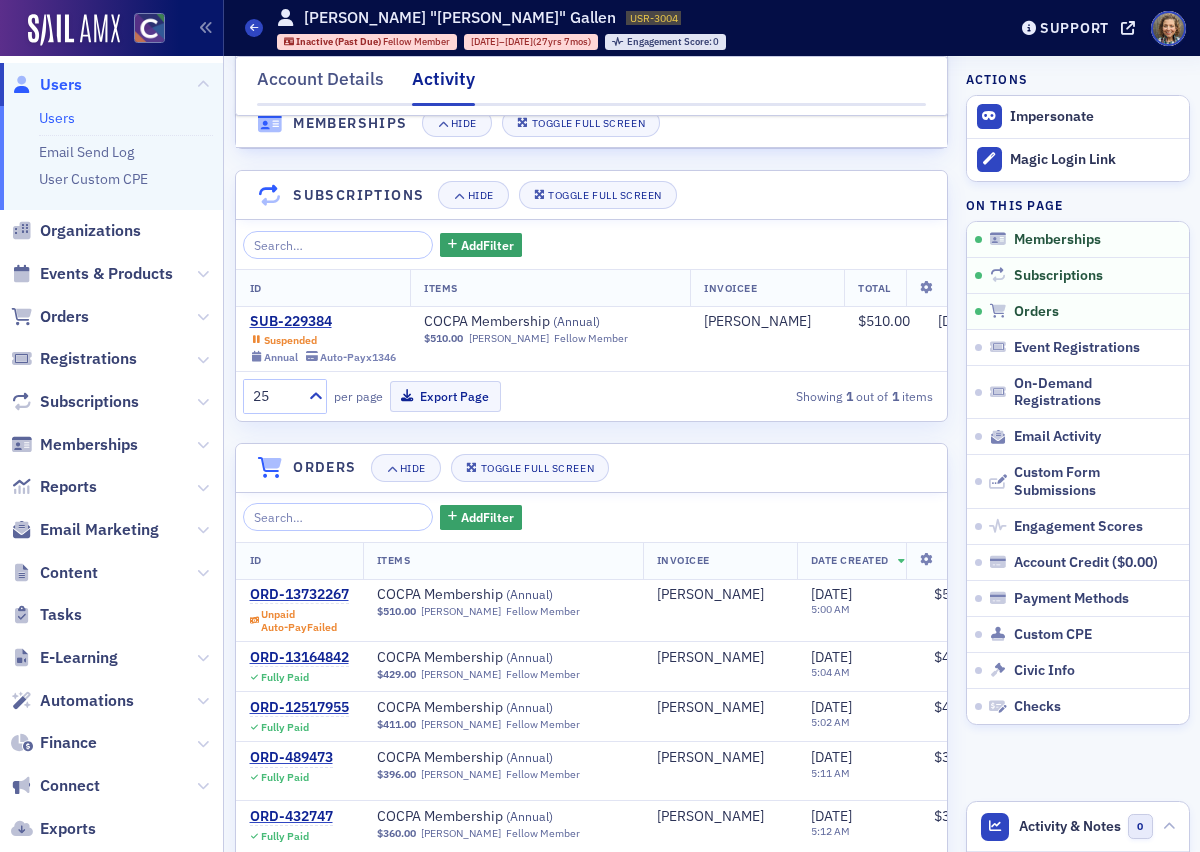 click on "Users" 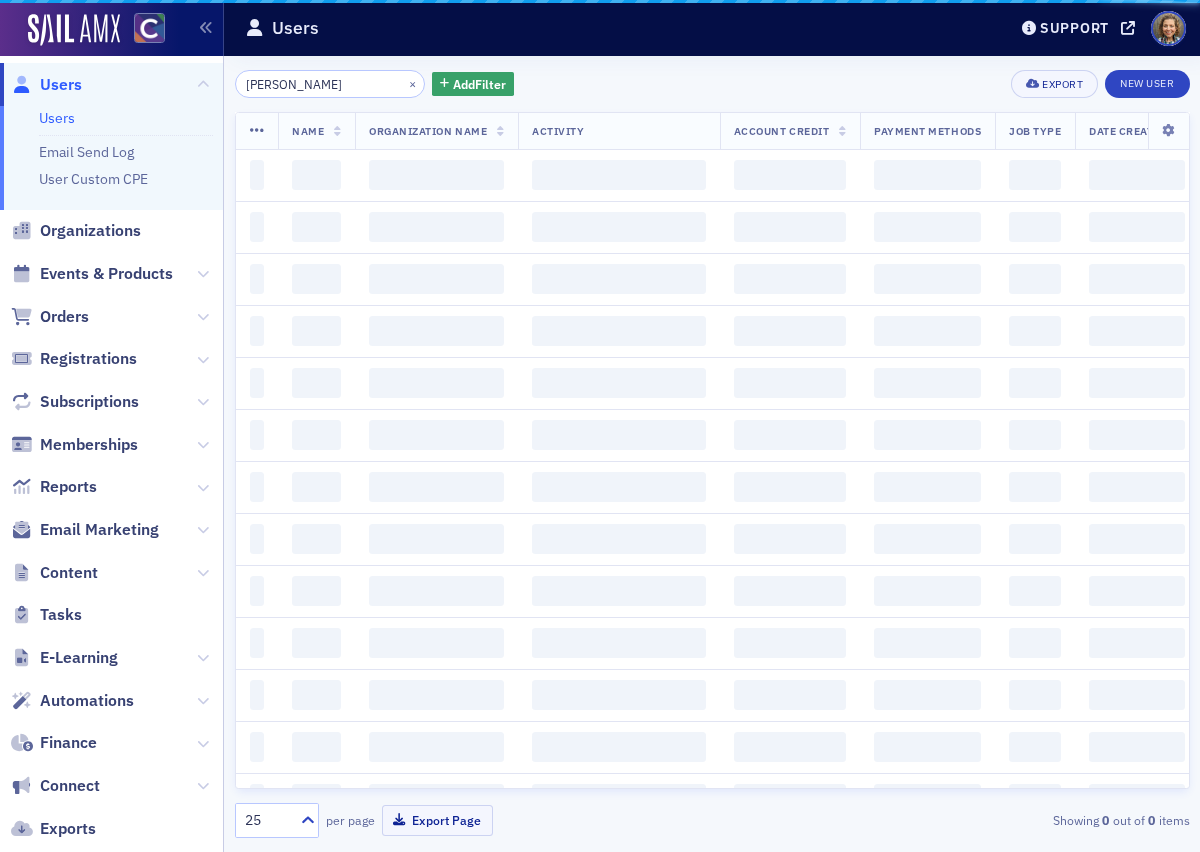 scroll, scrollTop: 0, scrollLeft: 0, axis: both 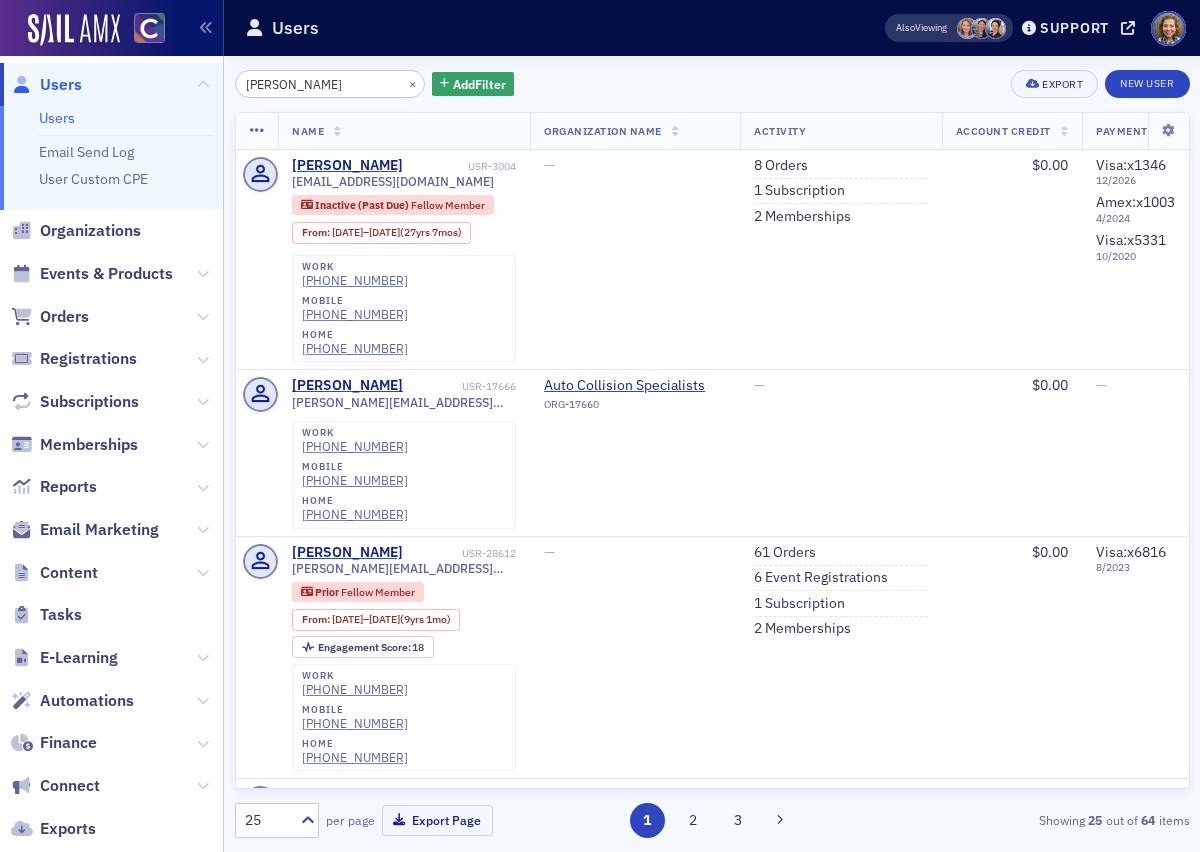 drag, startPoint x: 339, startPoint y: 83, endPoint x: 195, endPoint y: 66, distance: 145 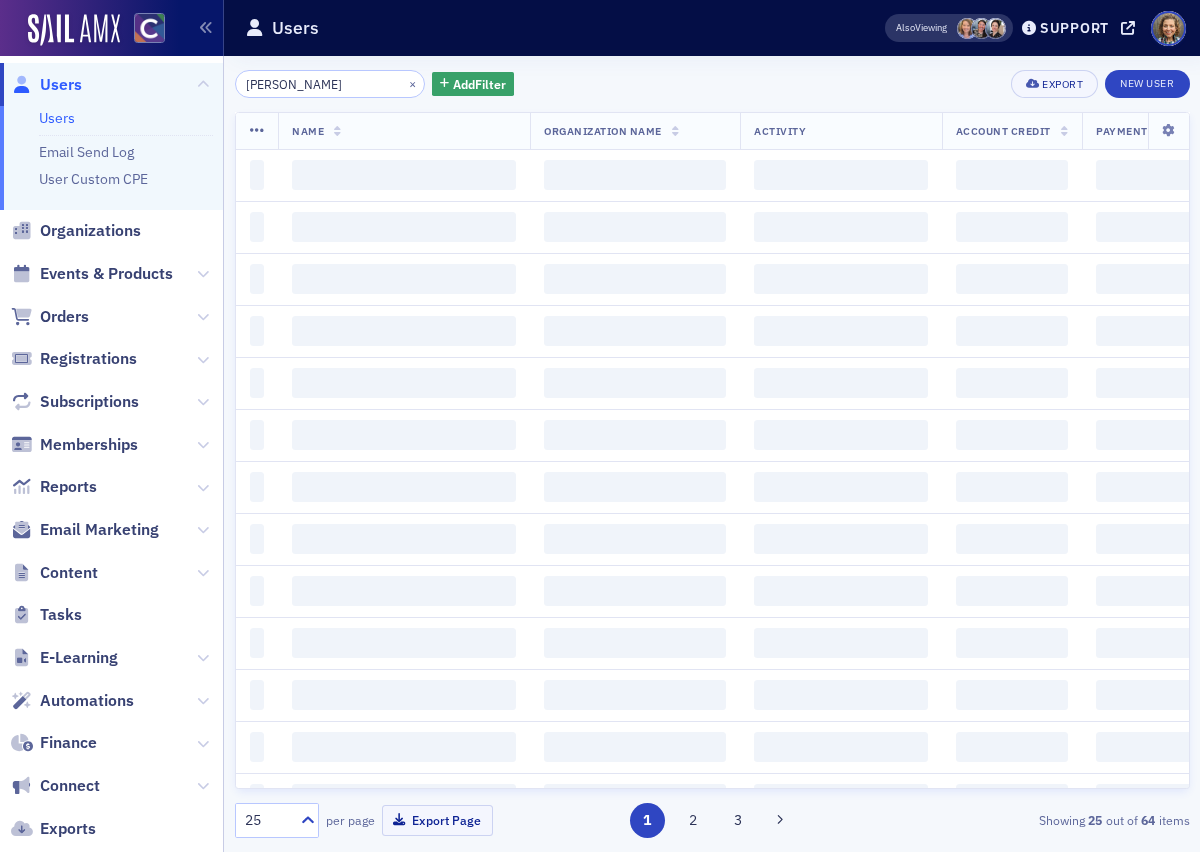 type on "[PERSON_NAME]" 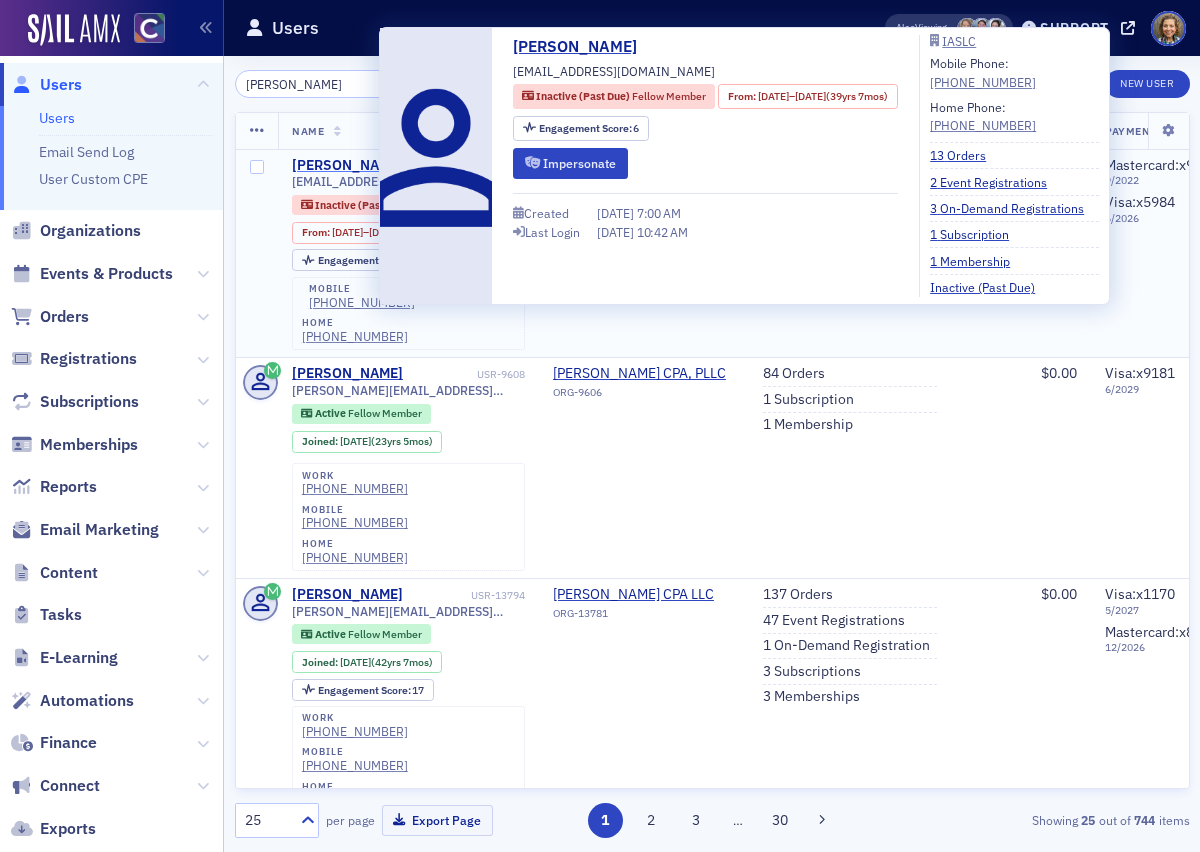 click on "[PERSON_NAME]" 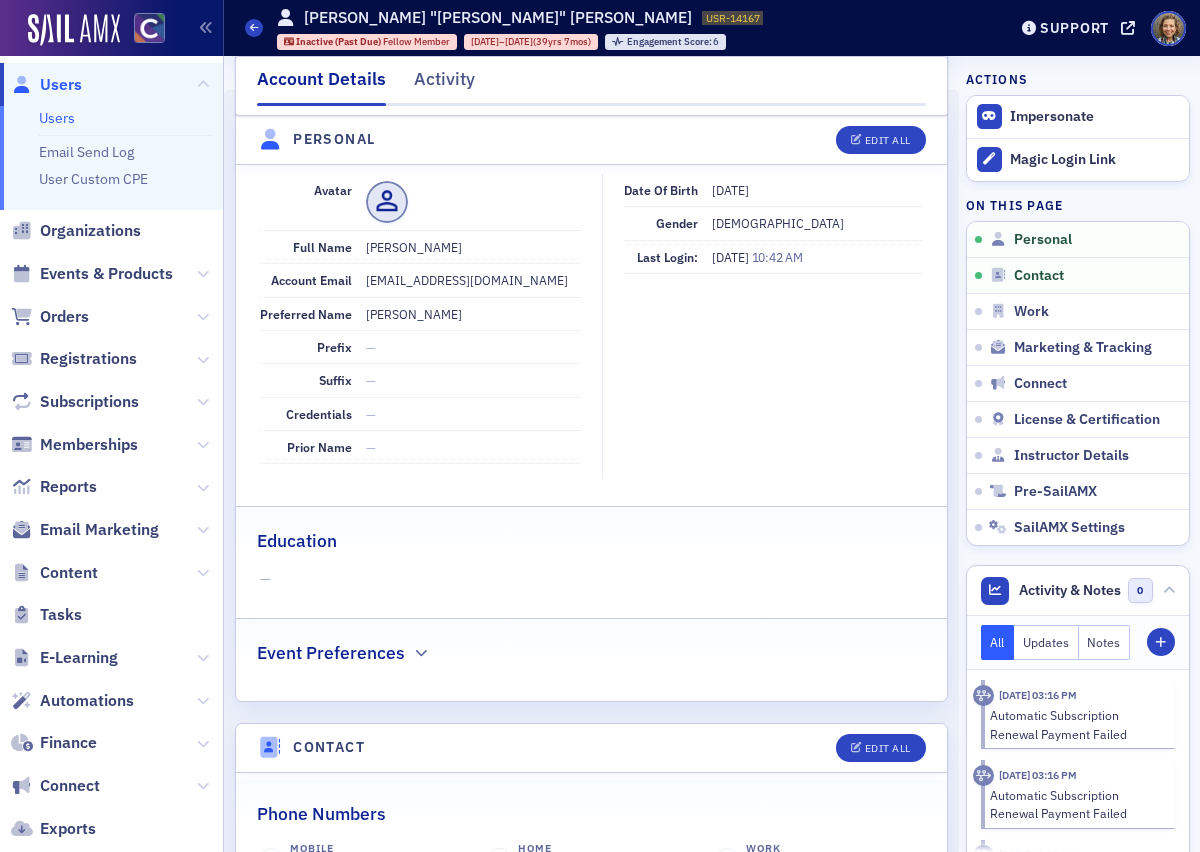 scroll, scrollTop: 210, scrollLeft: 0, axis: vertical 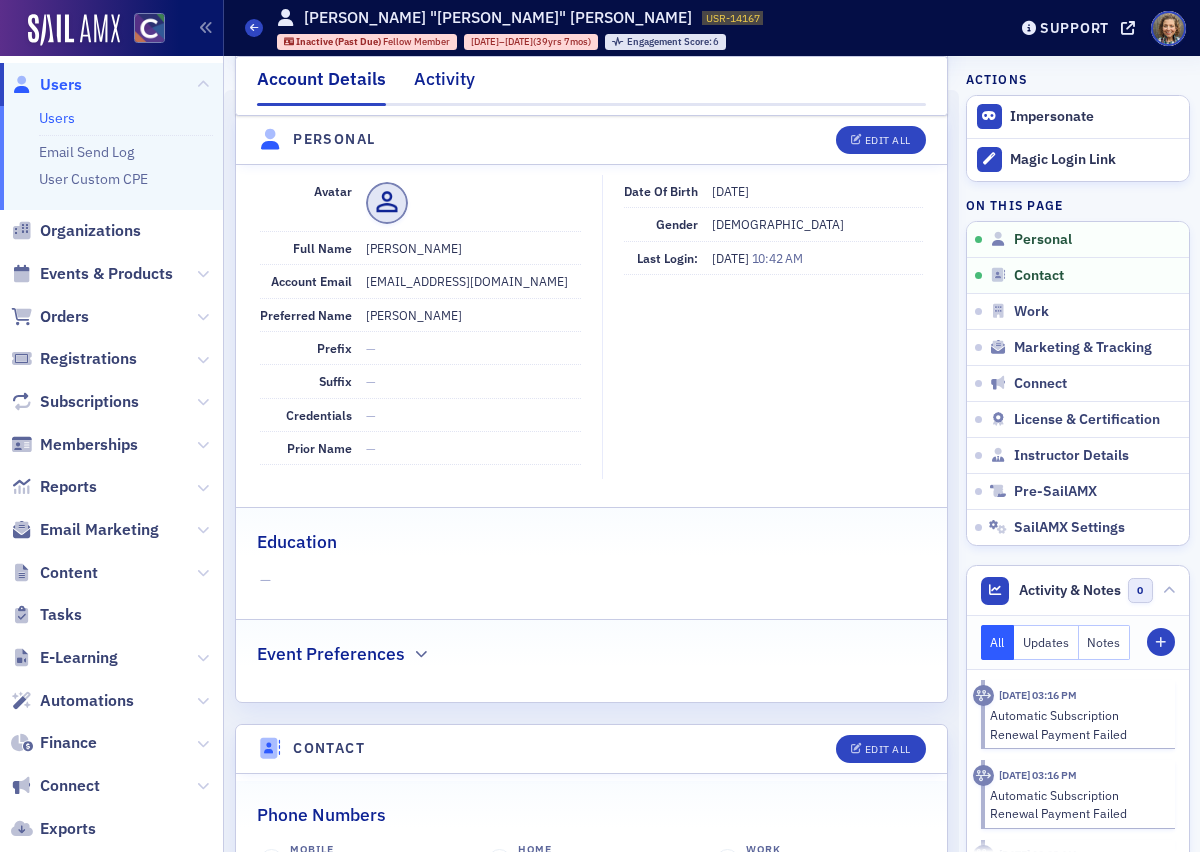 click on "Activity" 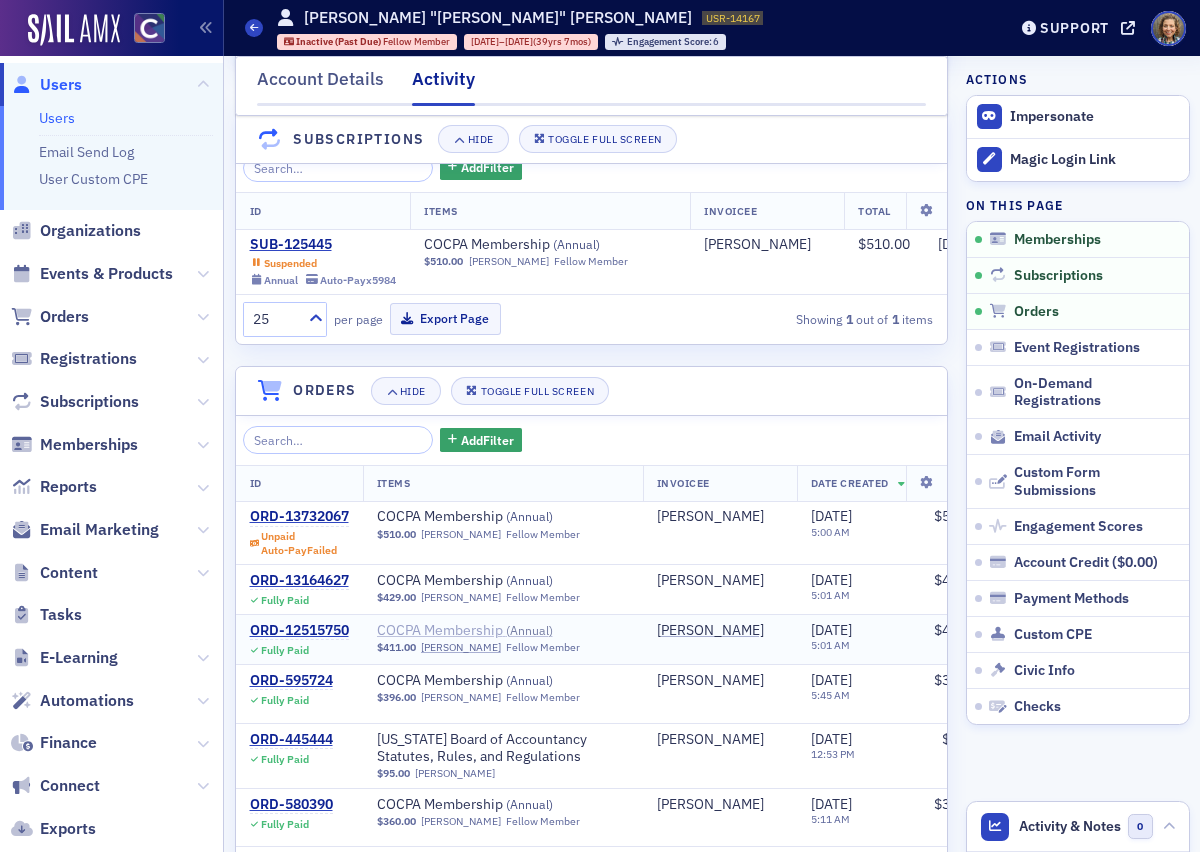 scroll, scrollTop: 5, scrollLeft: 0, axis: vertical 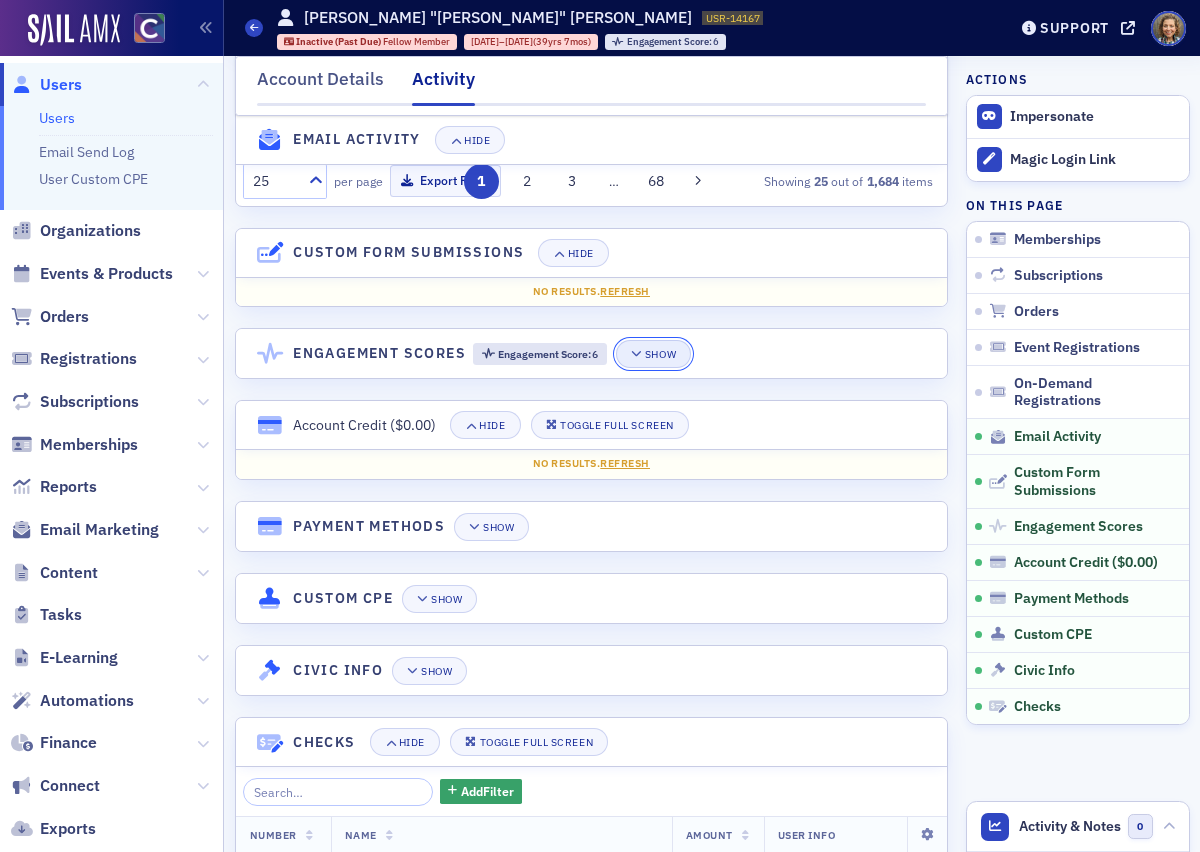 click on "Show" 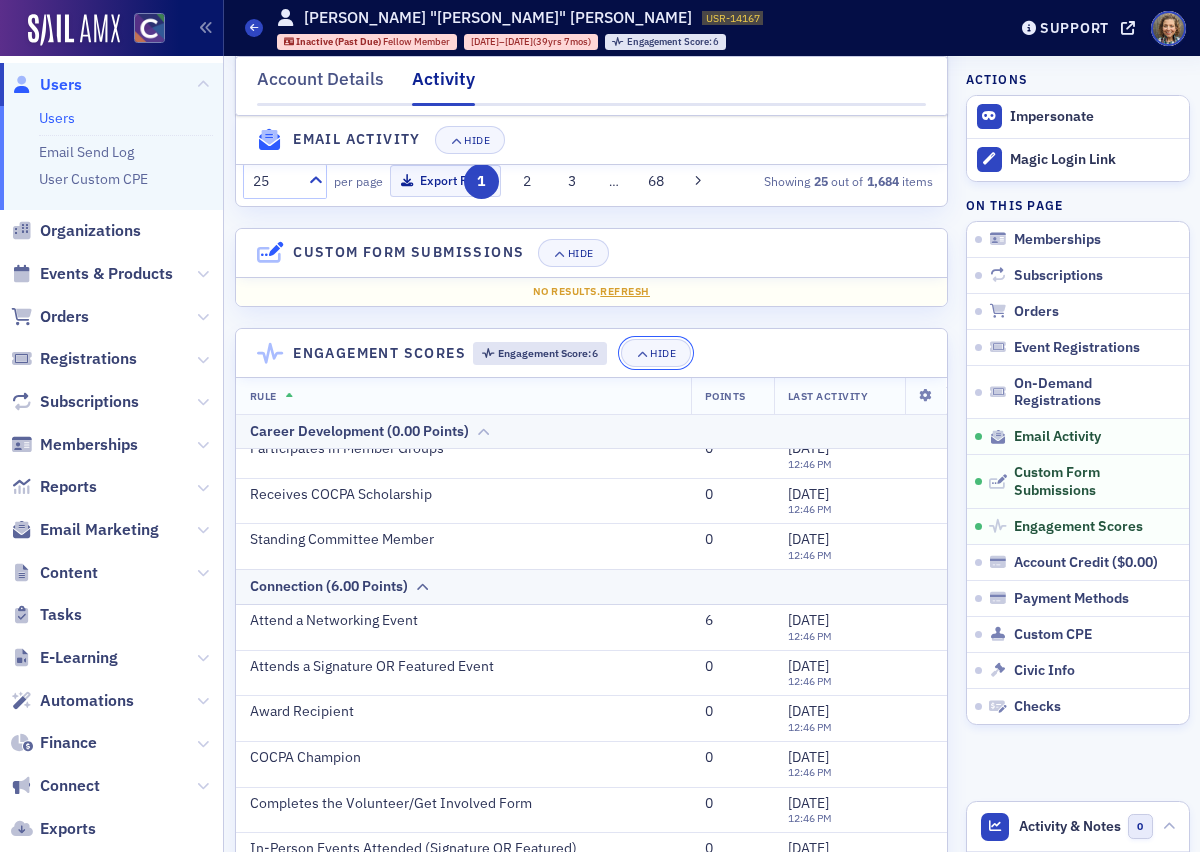 scroll, scrollTop: 284, scrollLeft: 0, axis: vertical 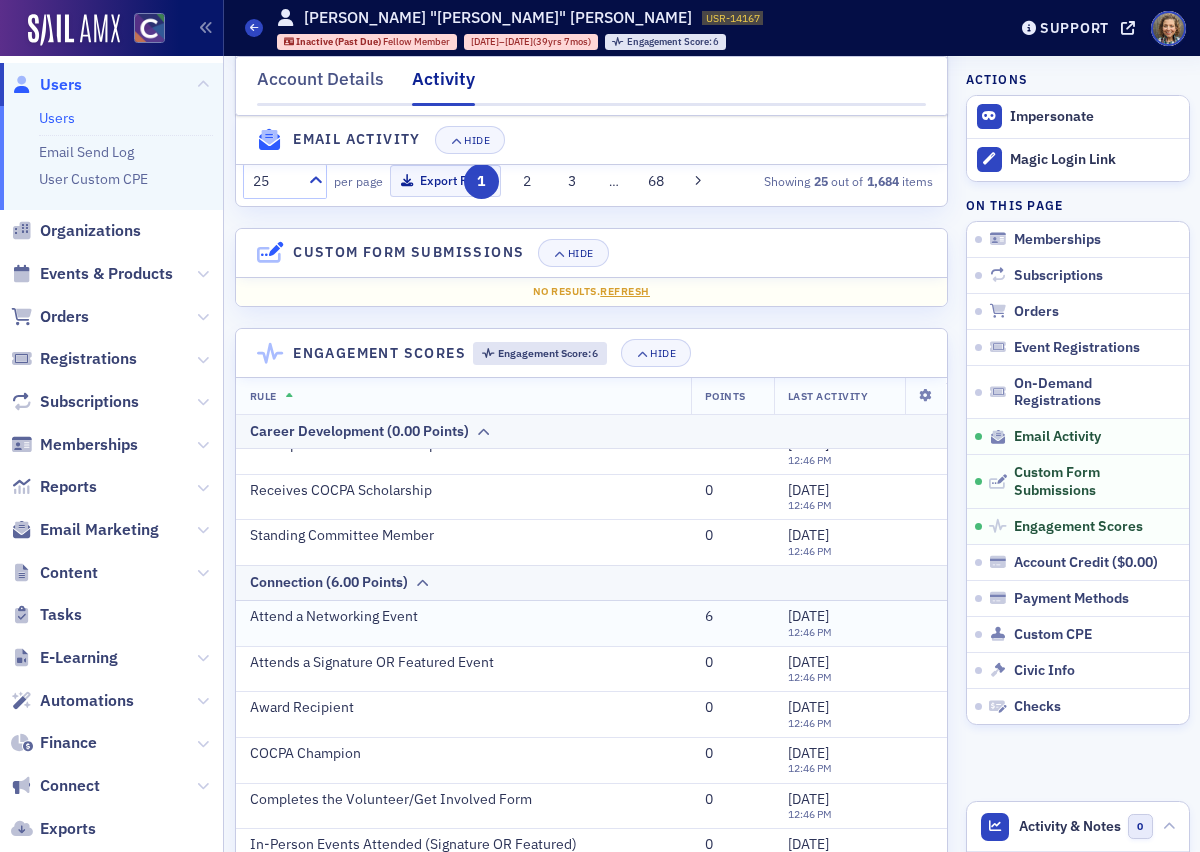 click on "Attend a Networking Event" 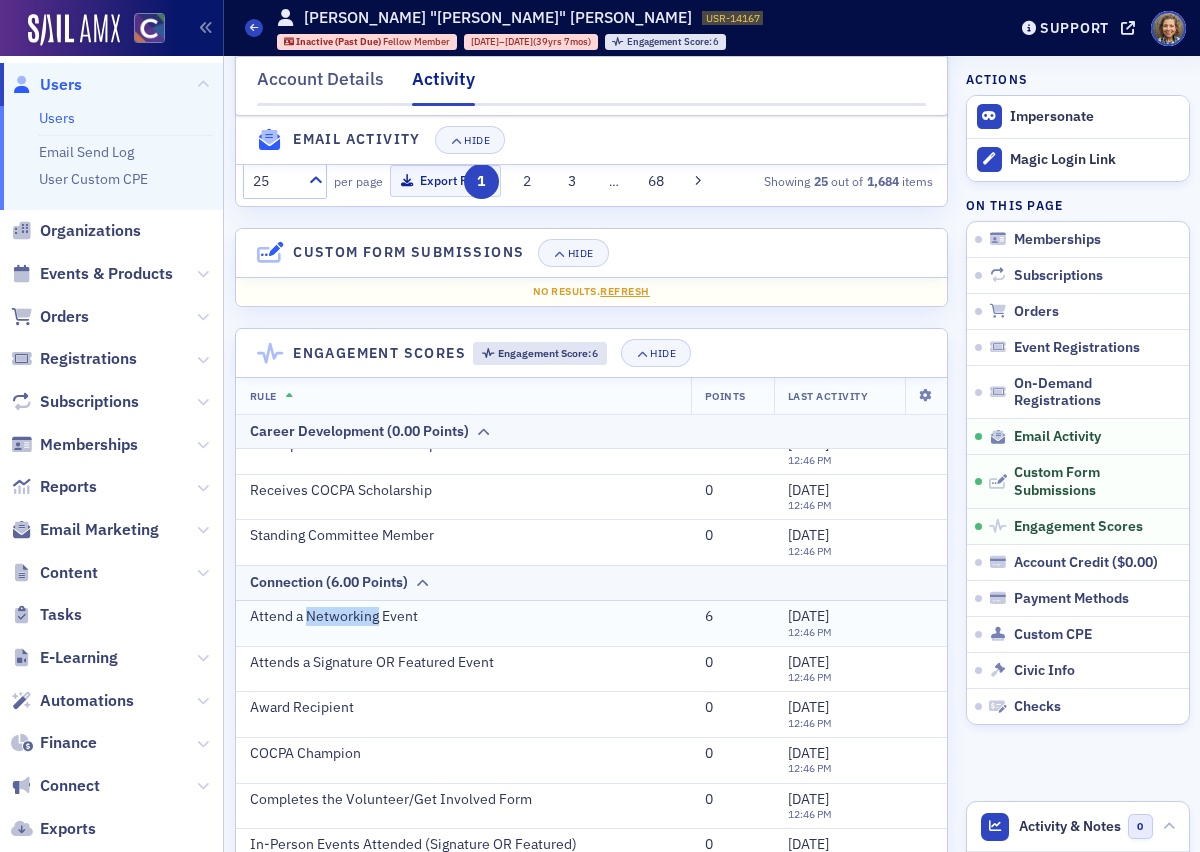 click on "Attend a Networking Event" 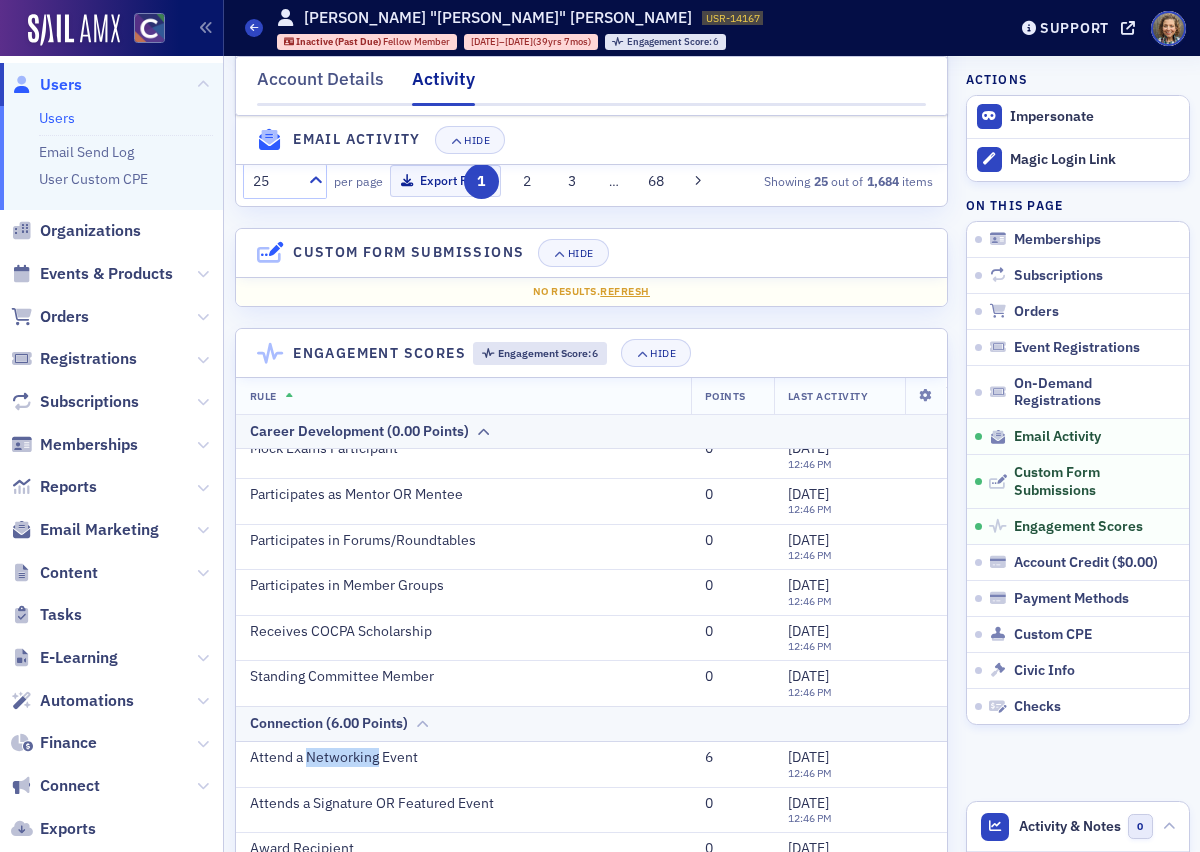 scroll, scrollTop: 0, scrollLeft: 0, axis: both 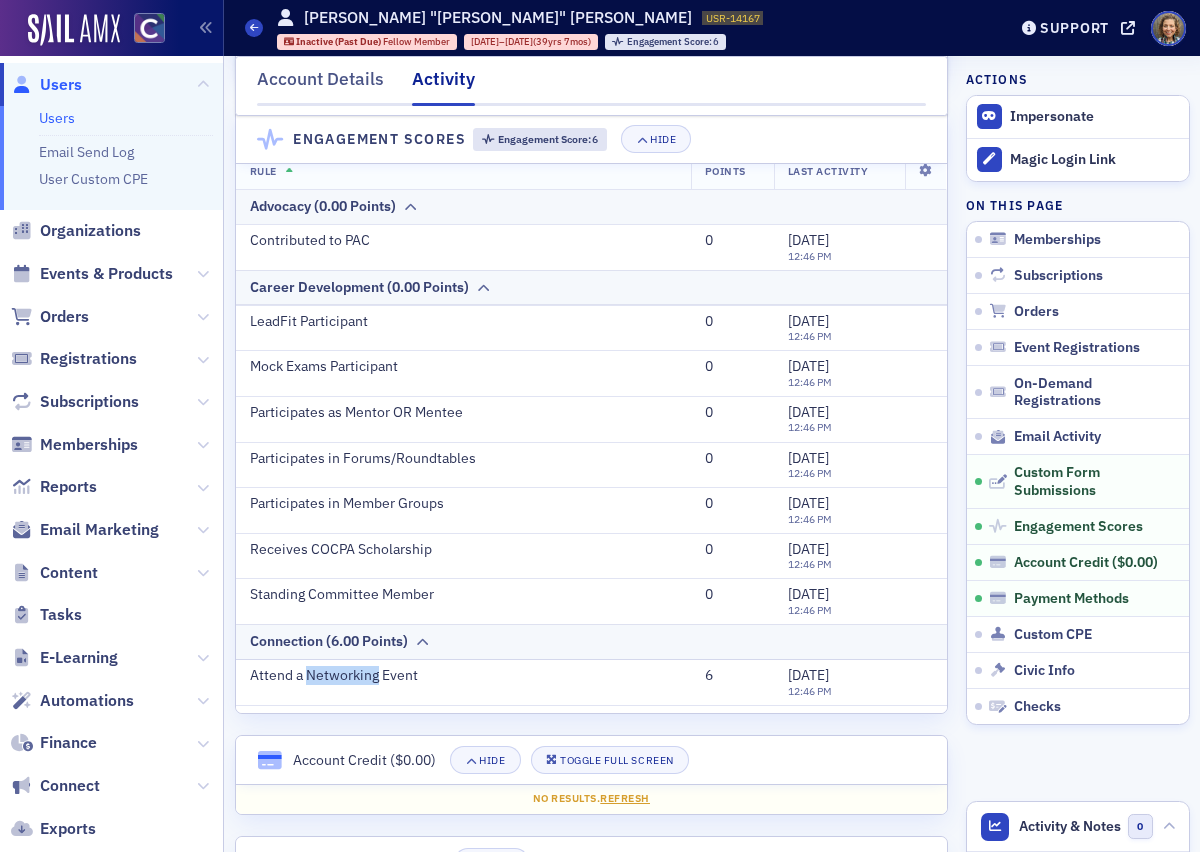 click on "Users" 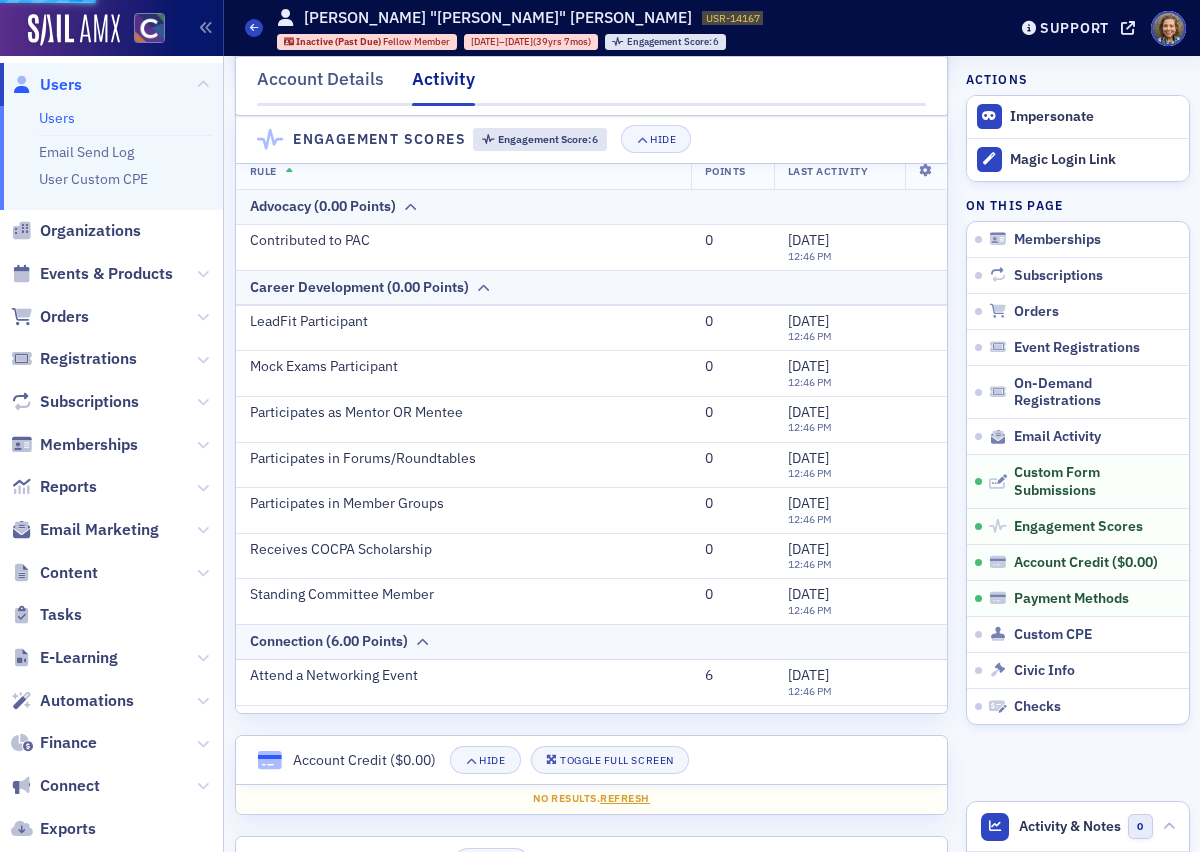 scroll, scrollTop: 0, scrollLeft: 0, axis: both 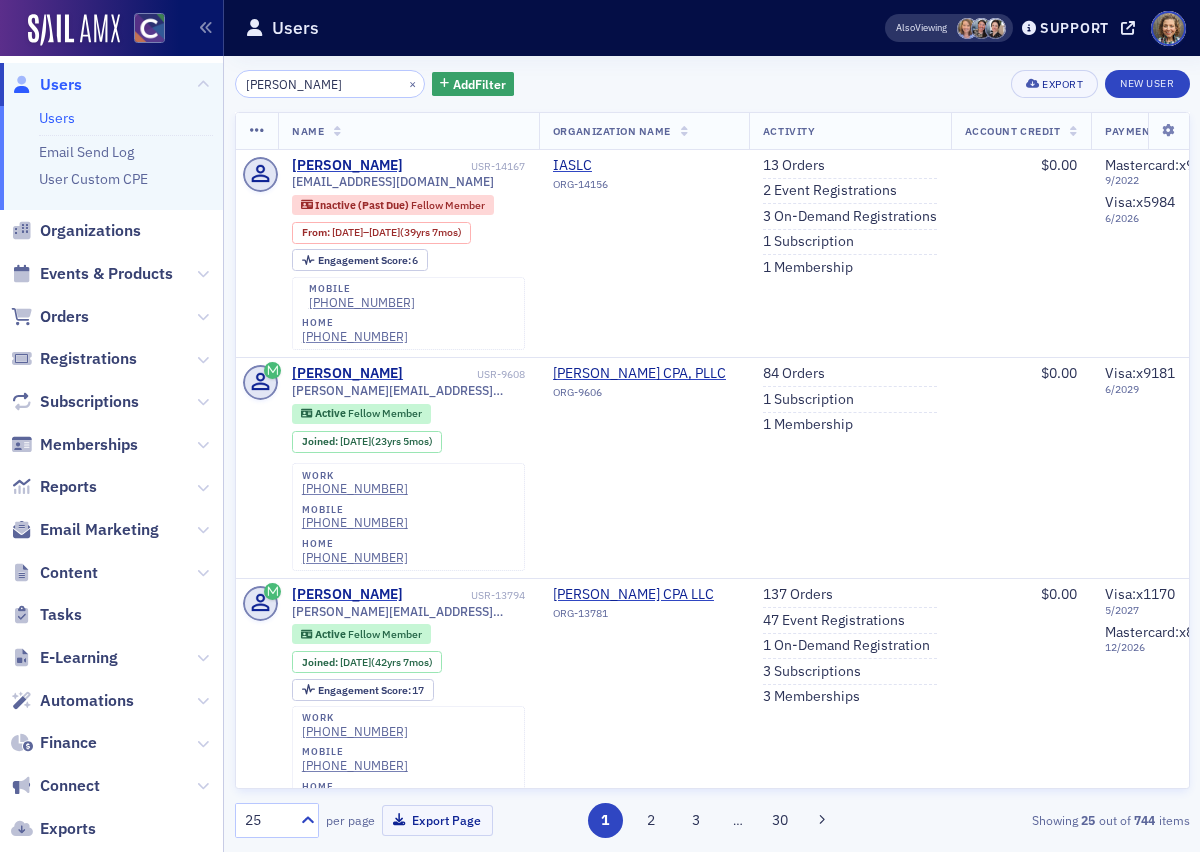 drag, startPoint x: 346, startPoint y: 88, endPoint x: 94, endPoint y: 47, distance: 255.31354 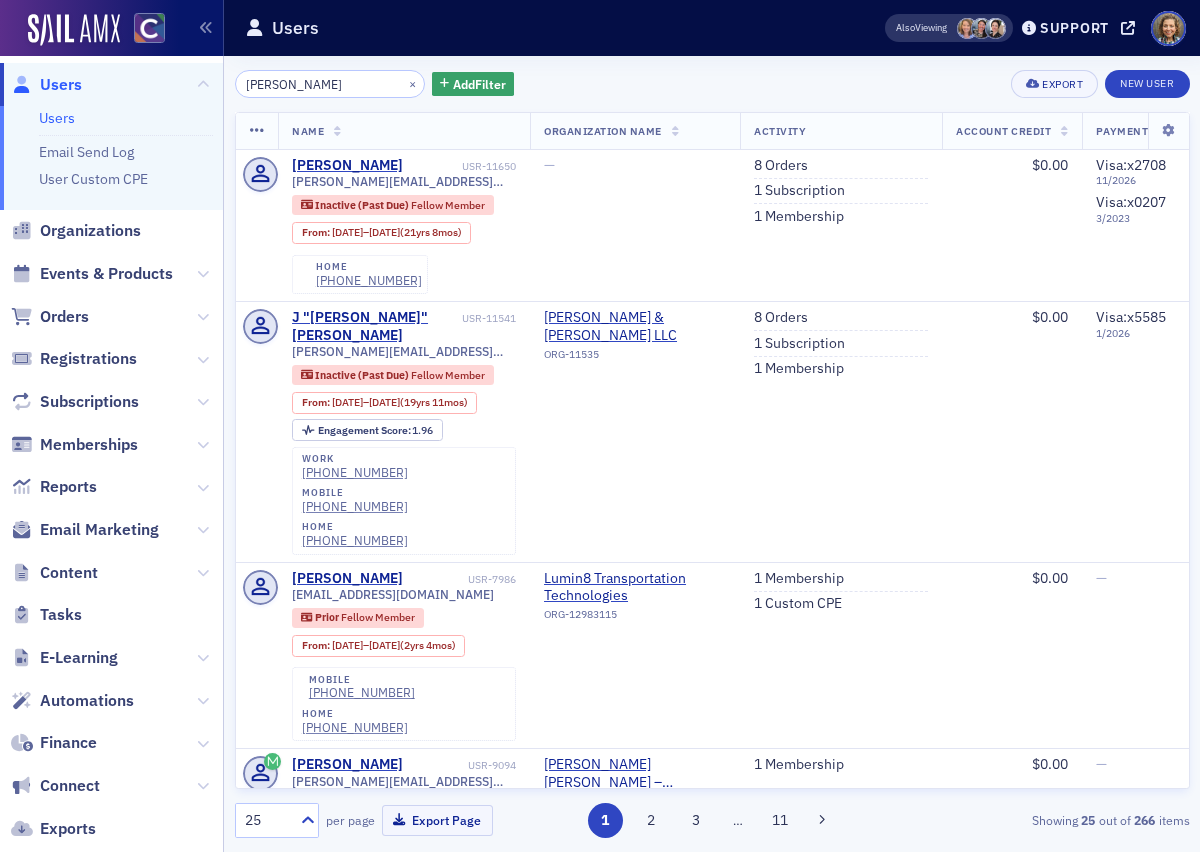 type on "[PERSON_NAME]" 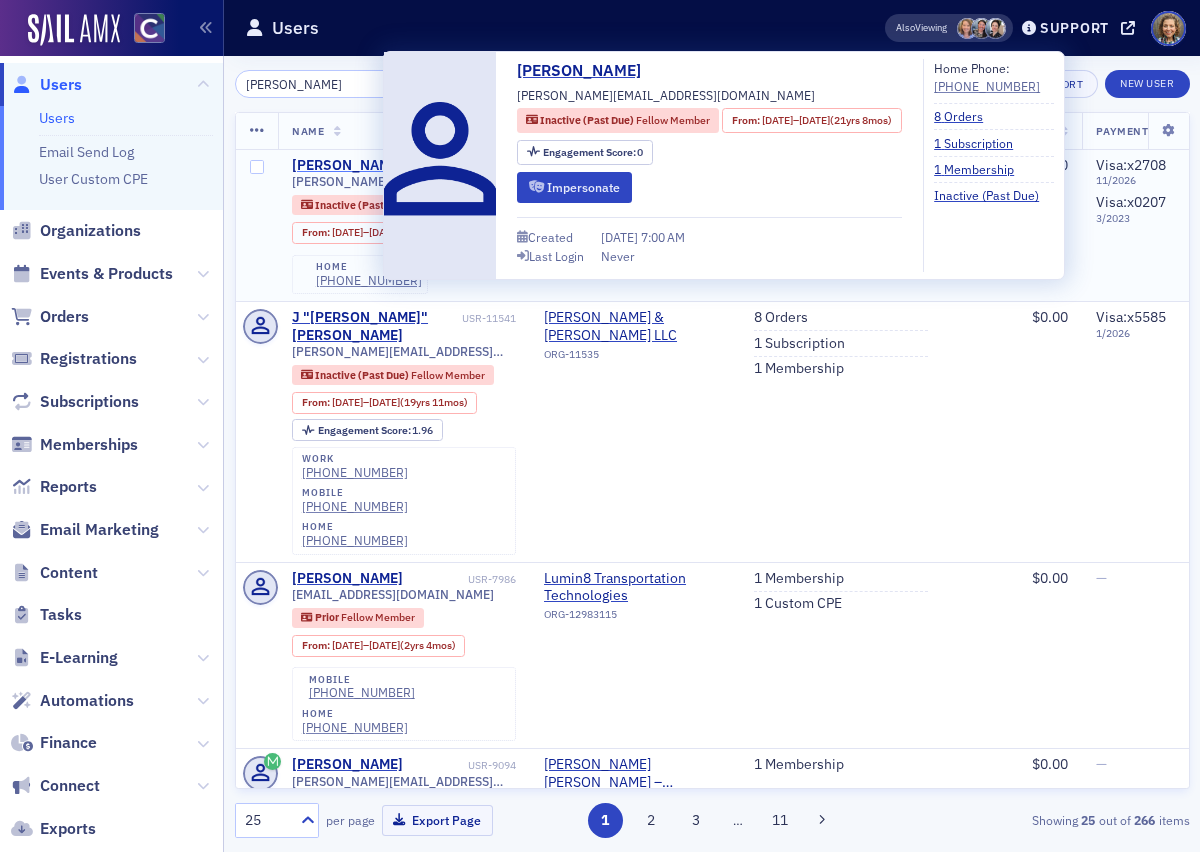 click on "[PERSON_NAME]" 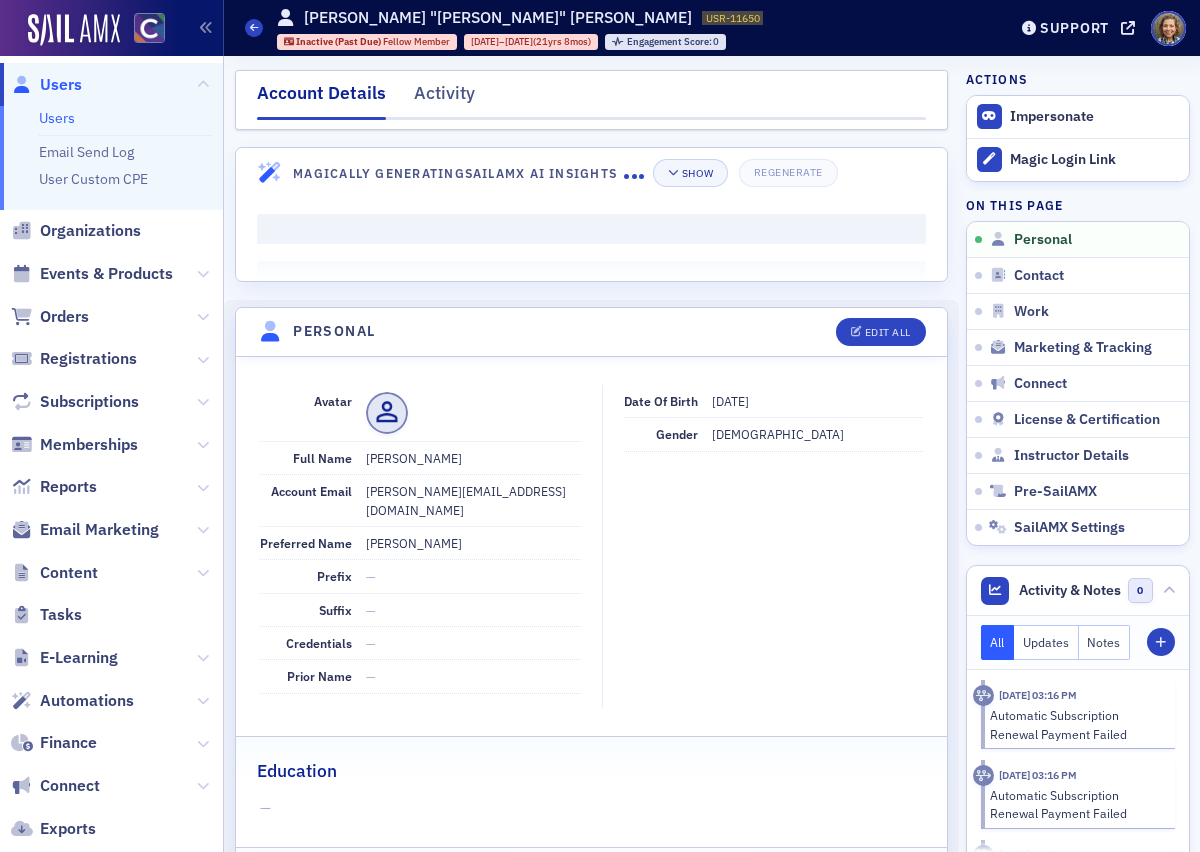 click on "Account Details Activity" 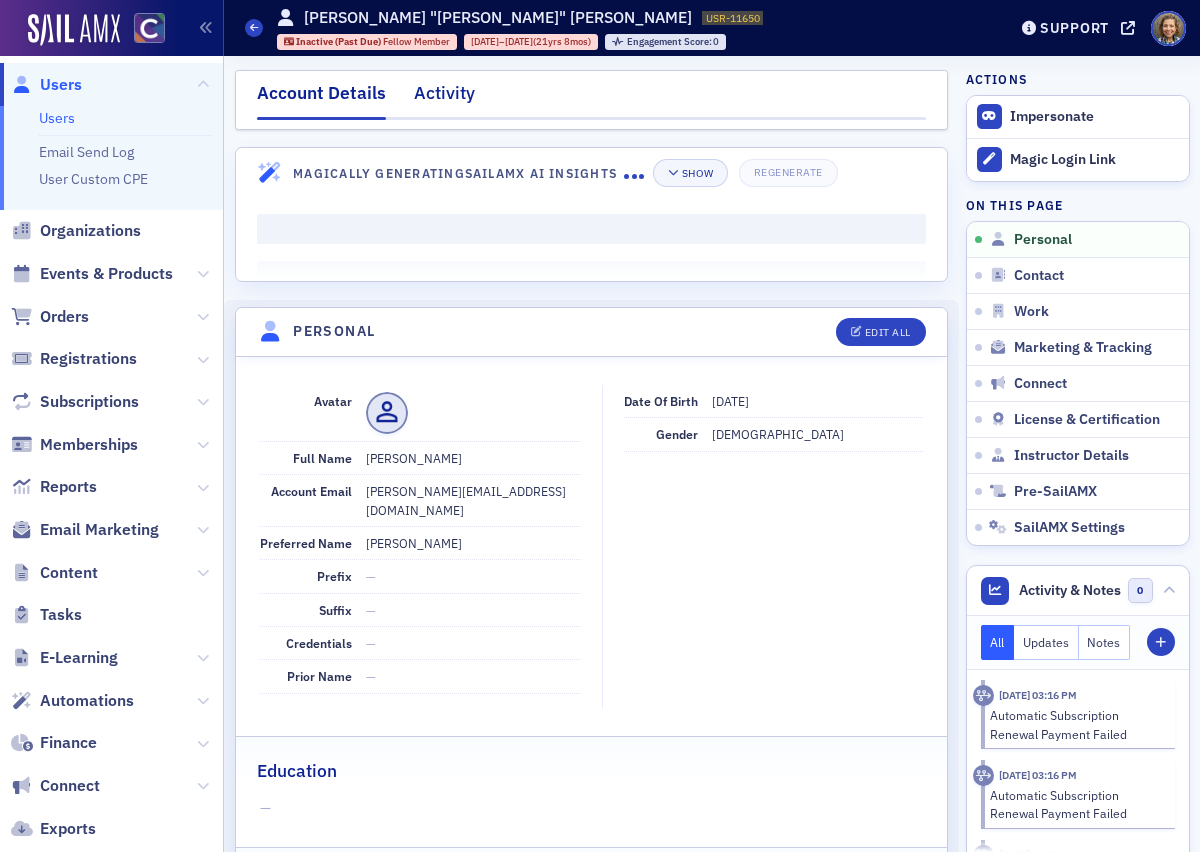 click on "Activity" 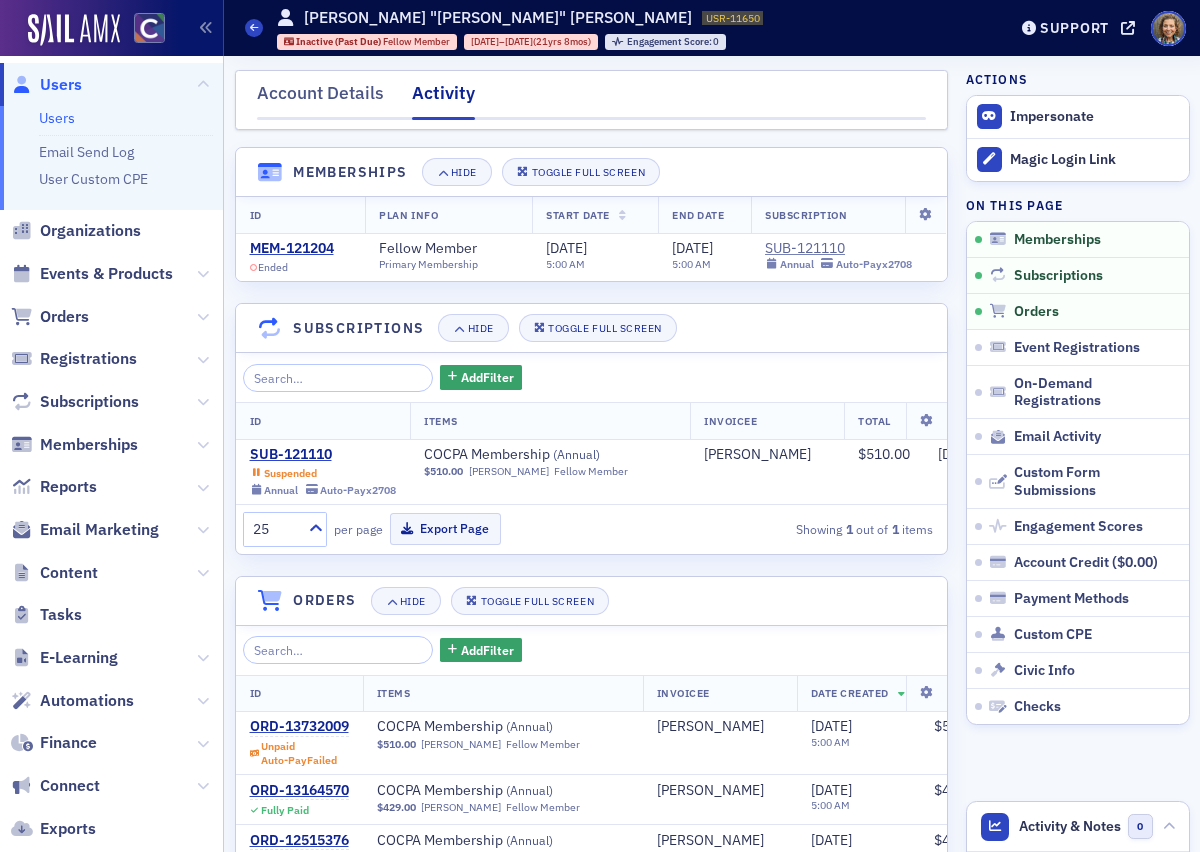 click on "Users" 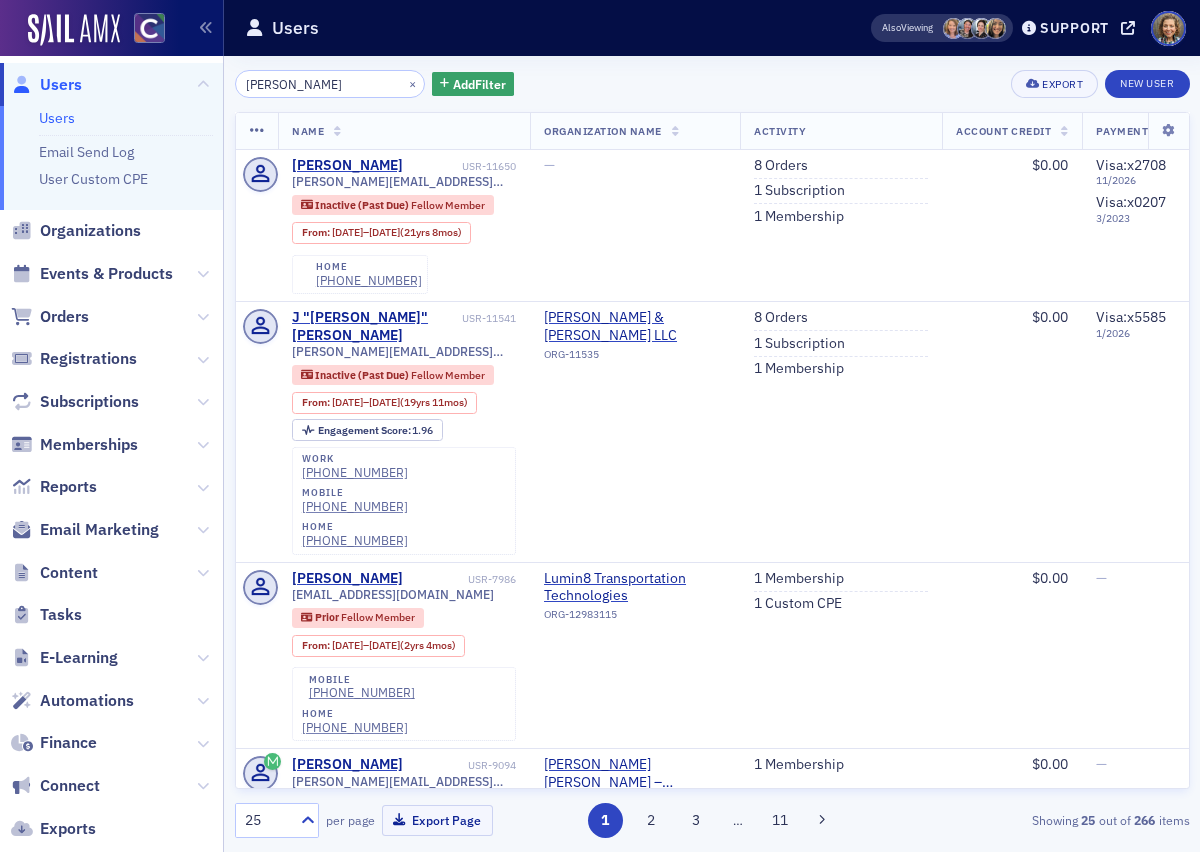 drag, startPoint x: 364, startPoint y: 89, endPoint x: 149, endPoint y: 82, distance: 215.11392 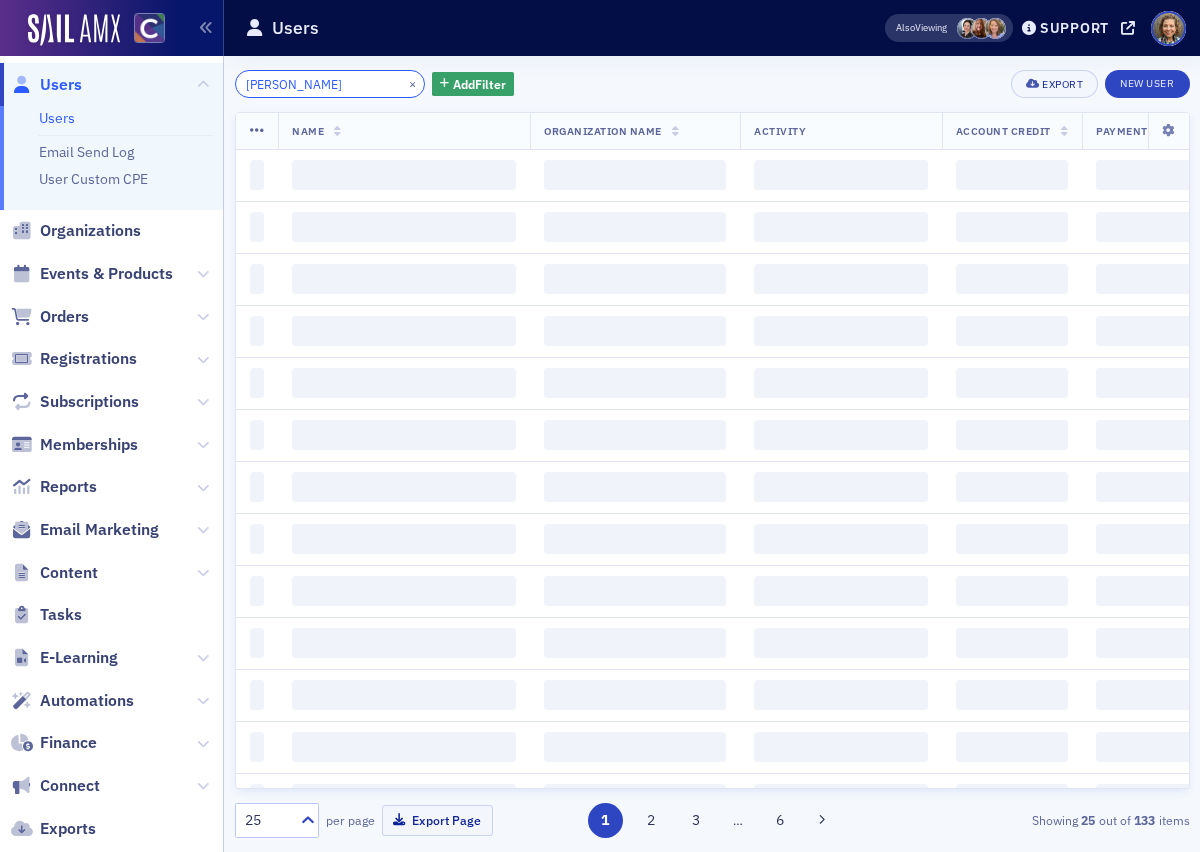 type on "[PERSON_NAME]" 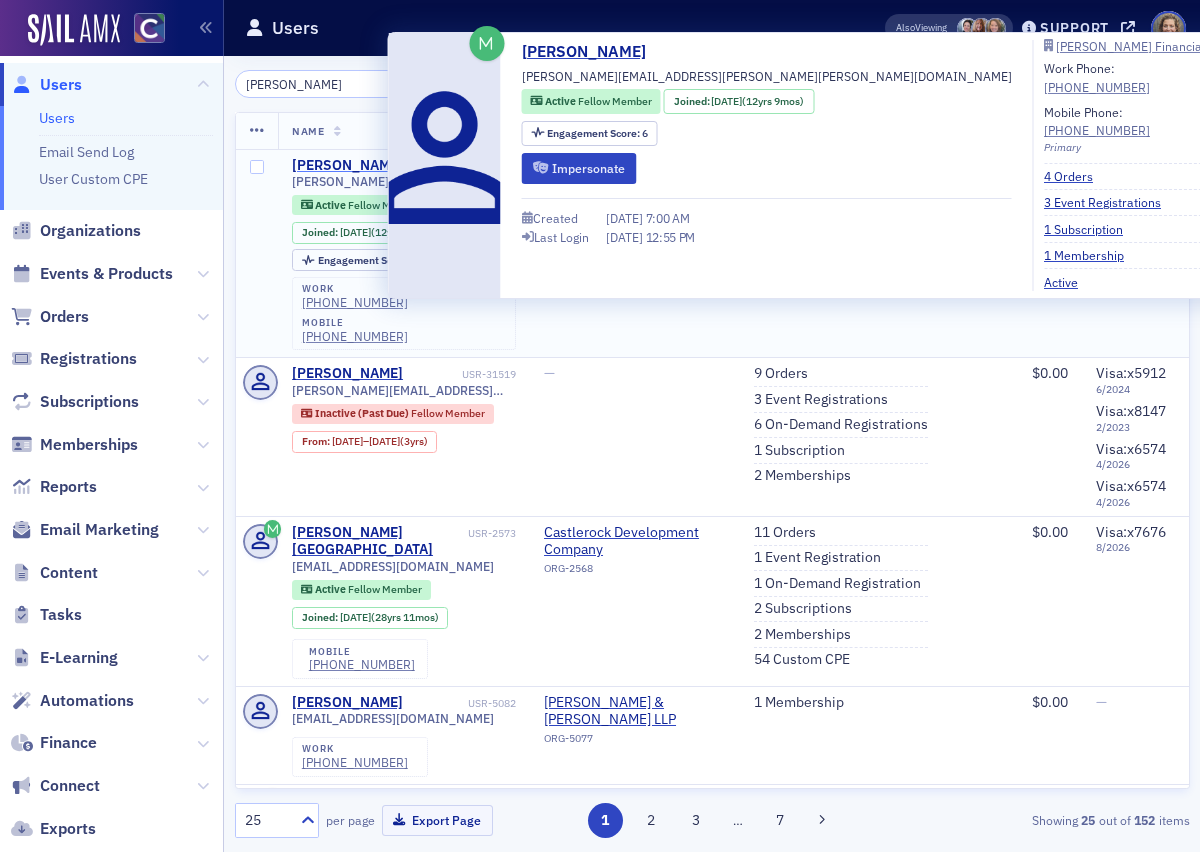 click on "[PERSON_NAME]" 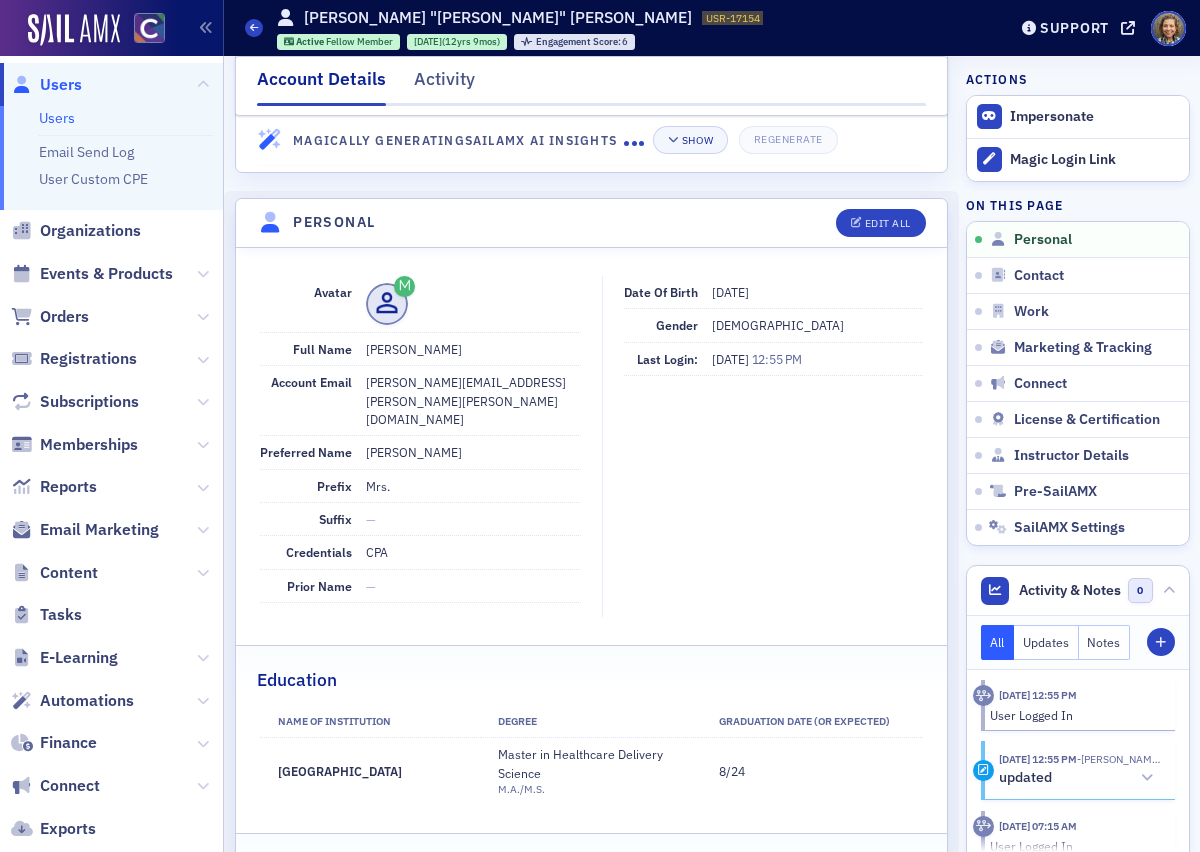 scroll, scrollTop: 297, scrollLeft: 0, axis: vertical 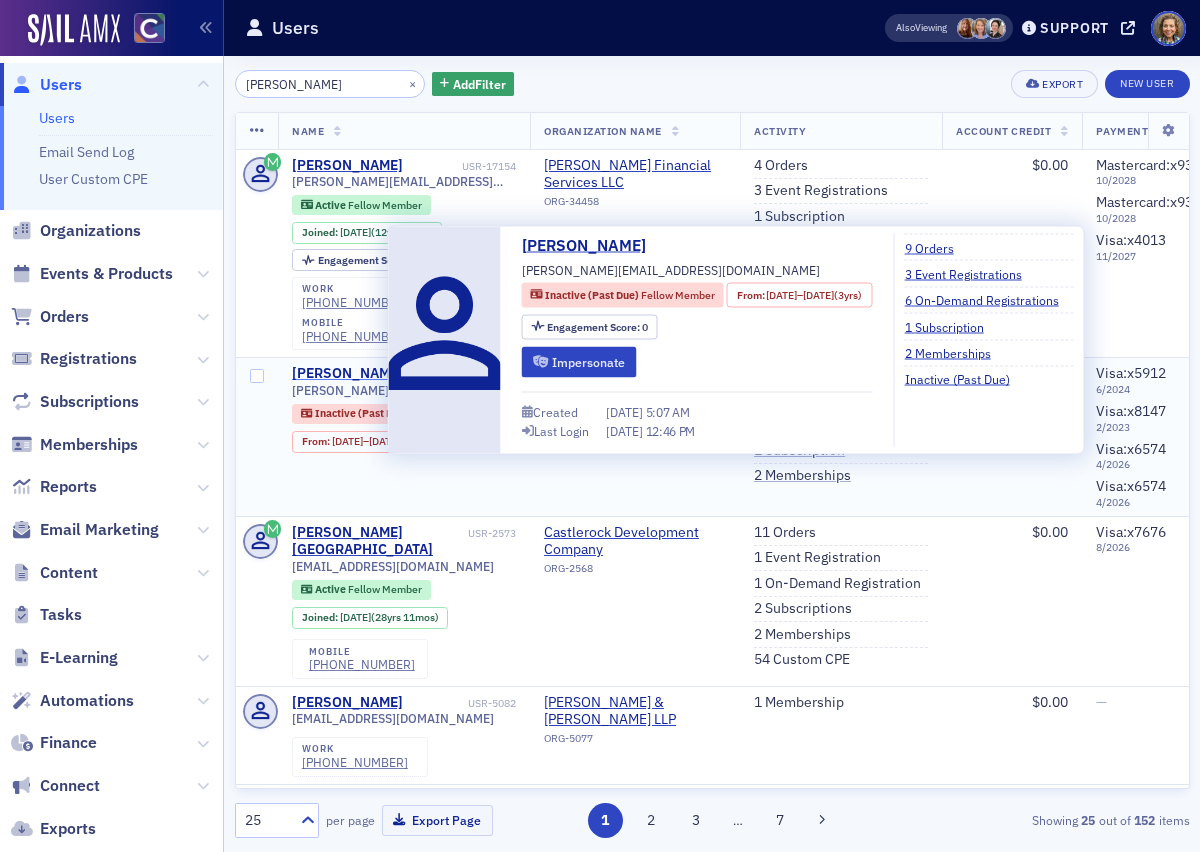 click on "[PERSON_NAME]" 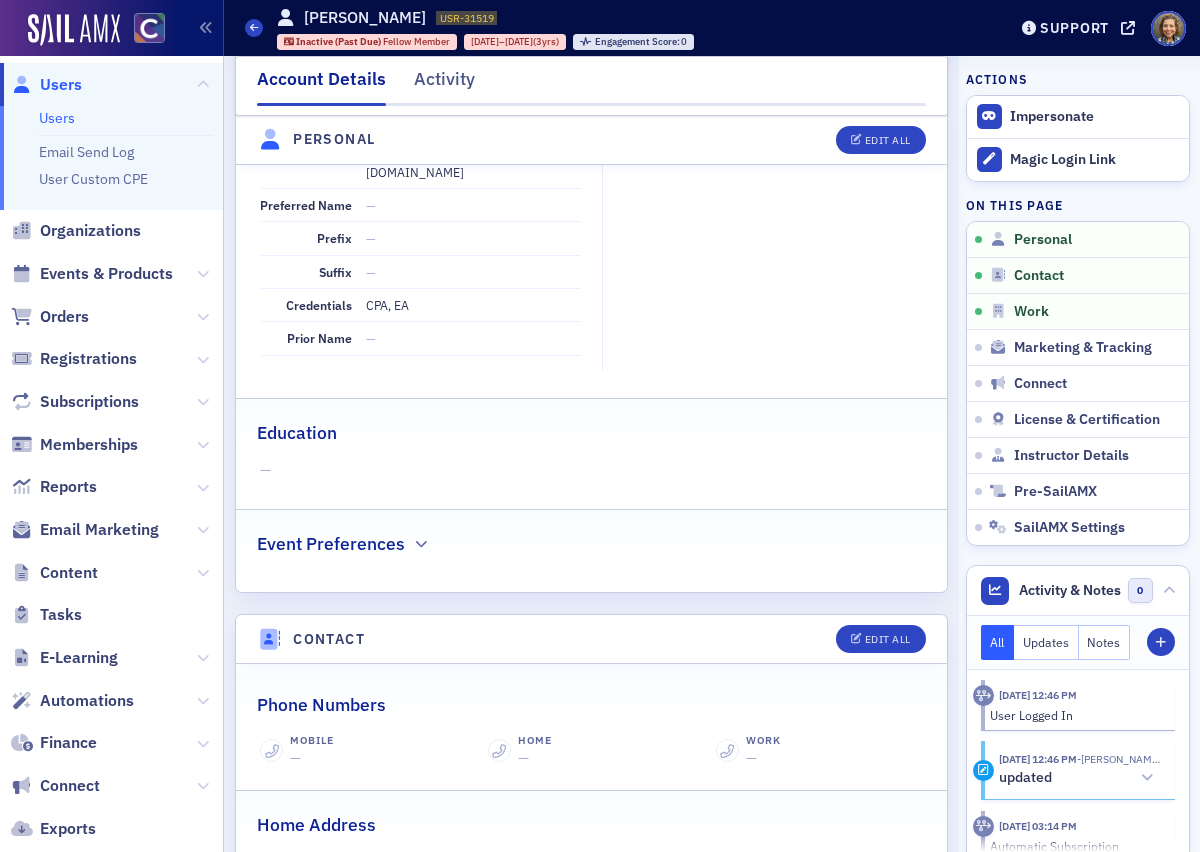 scroll, scrollTop: 169, scrollLeft: 0, axis: vertical 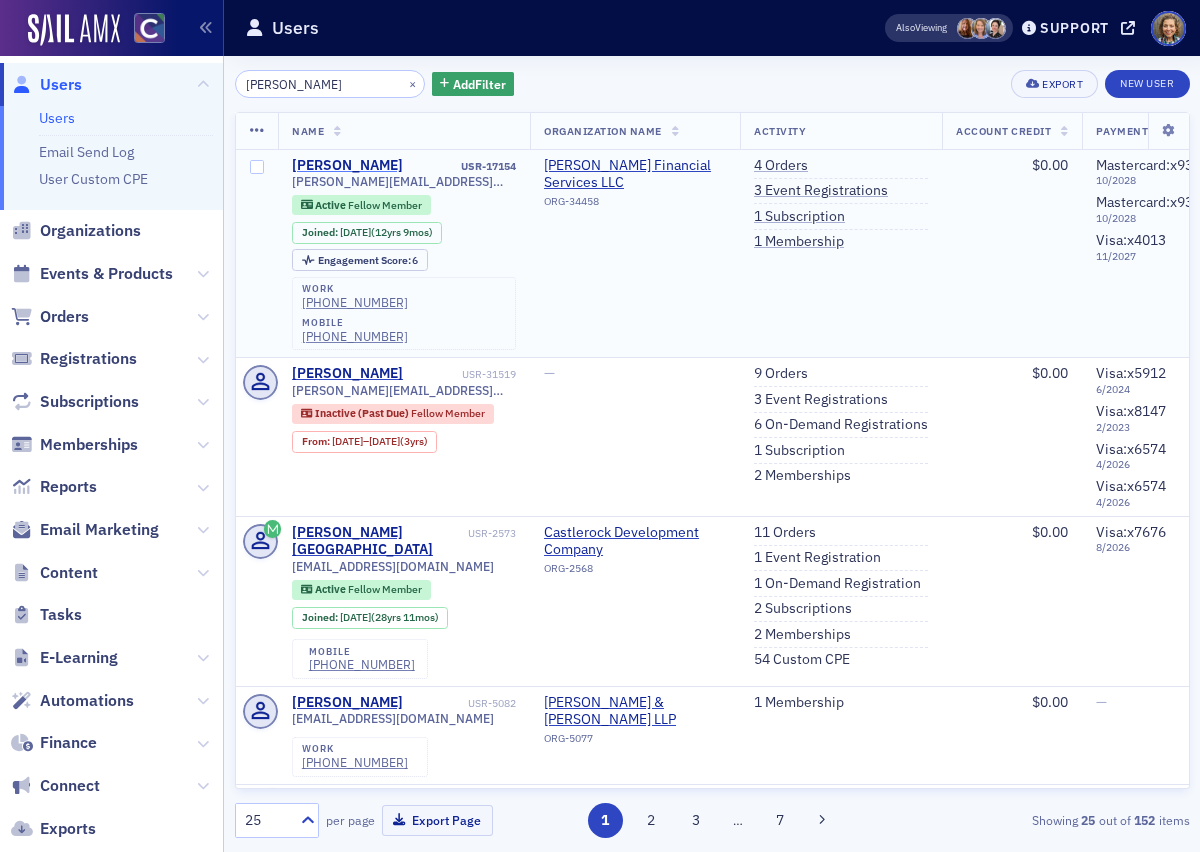click on "[PERSON_NAME]" 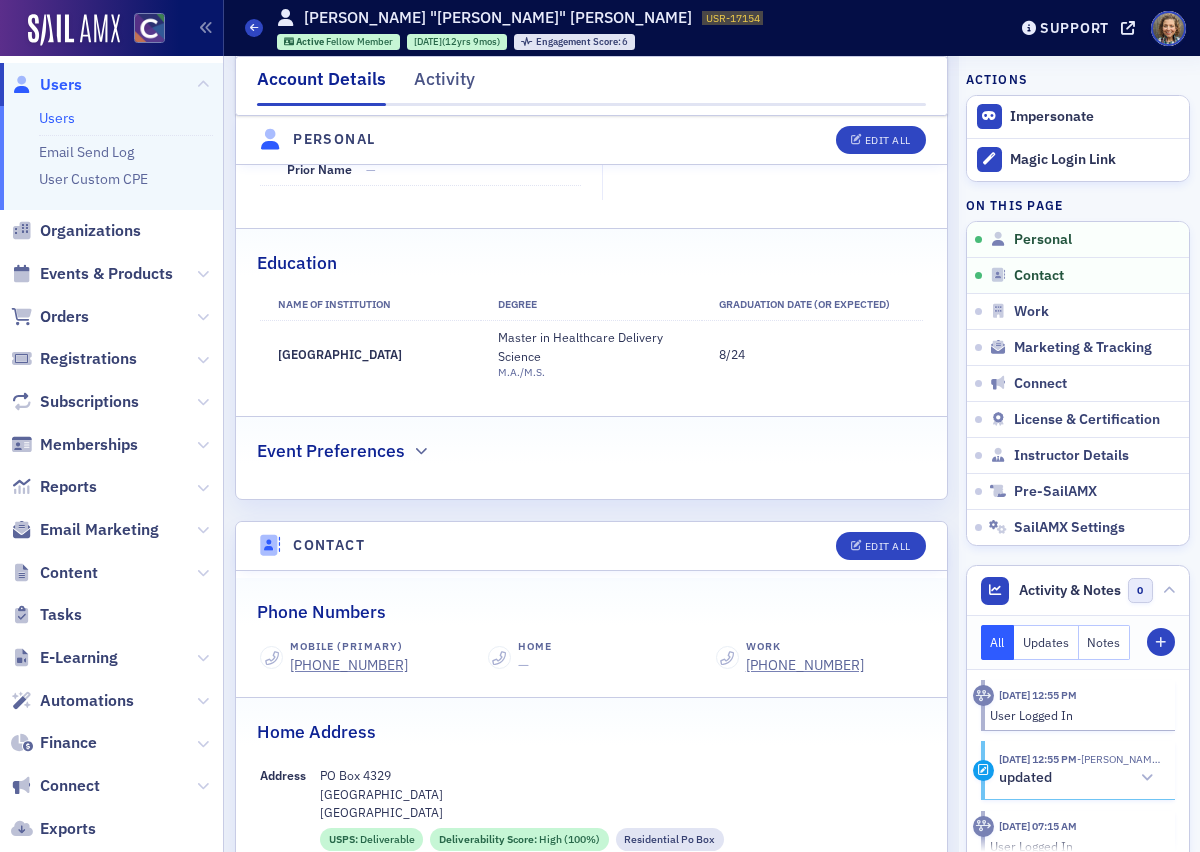 scroll, scrollTop: 528, scrollLeft: 0, axis: vertical 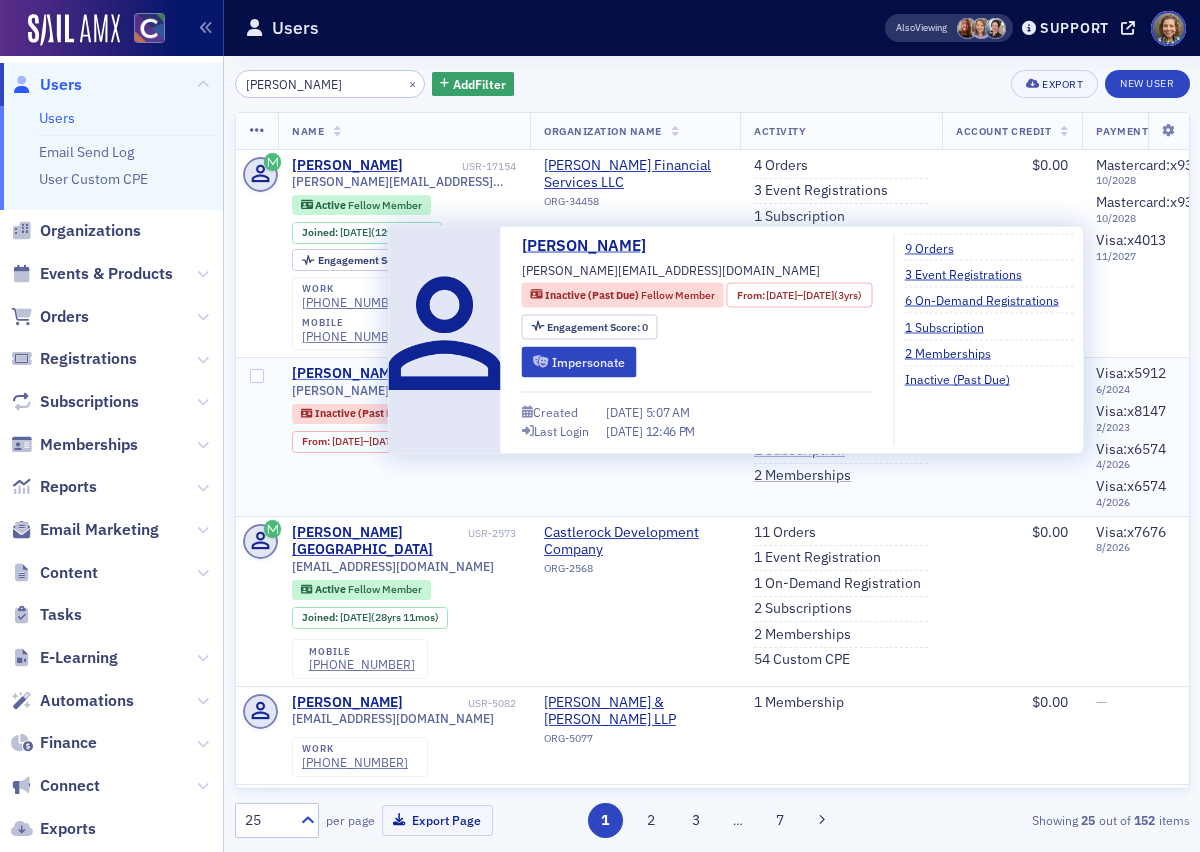click on "[PERSON_NAME]" 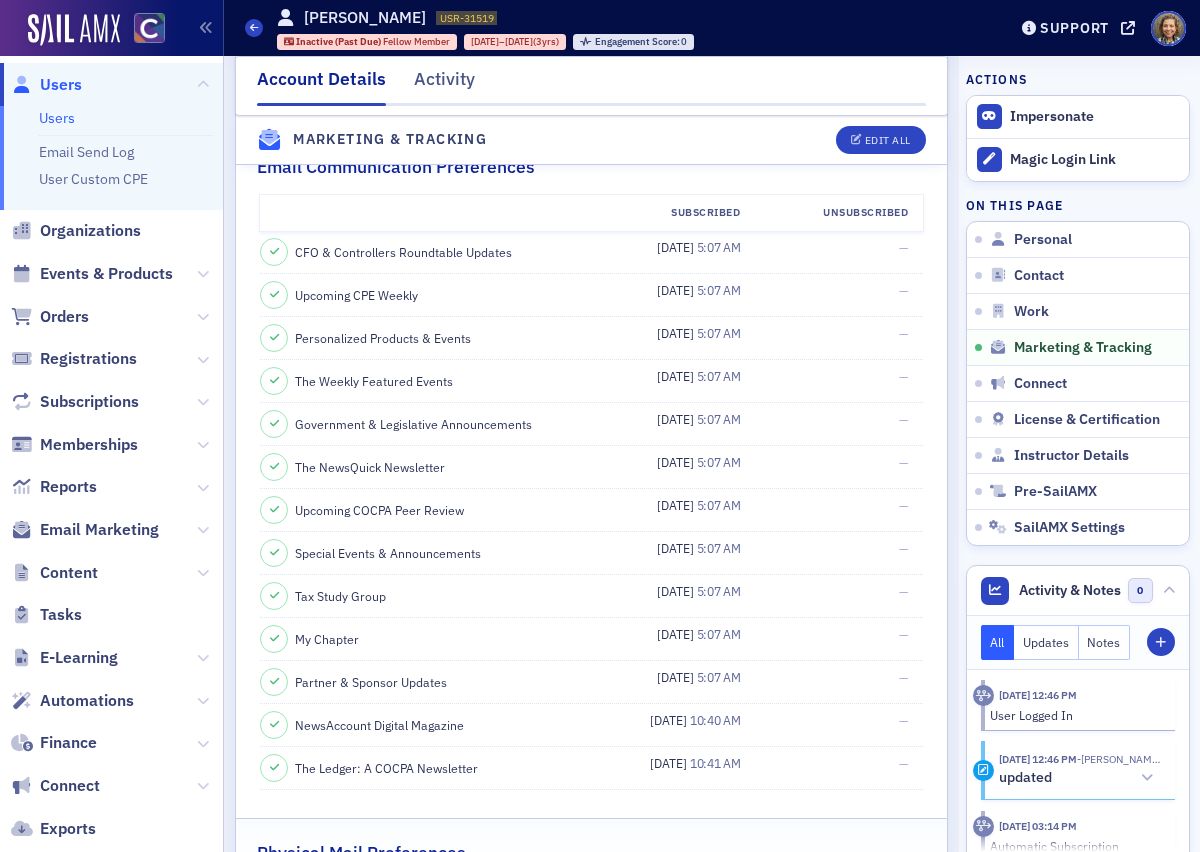 scroll, scrollTop: 2228, scrollLeft: 0, axis: vertical 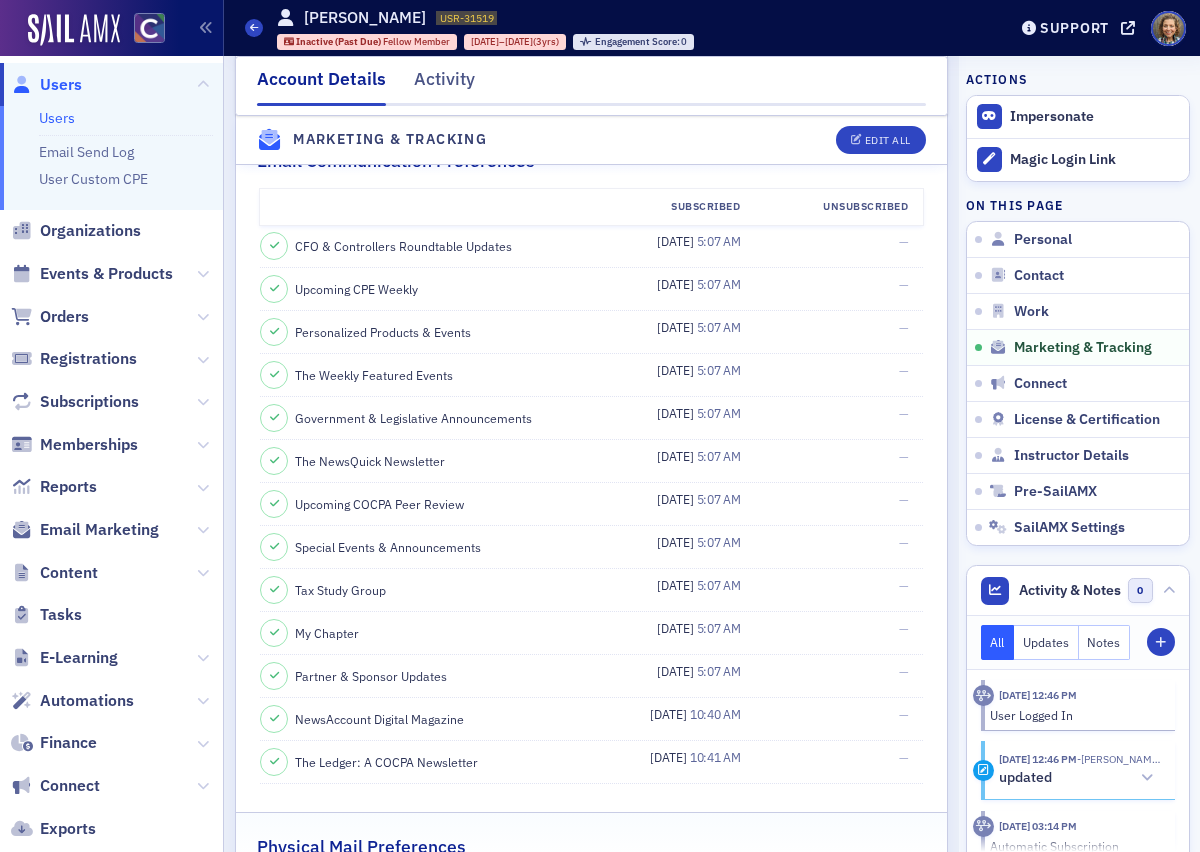 click on "Users" 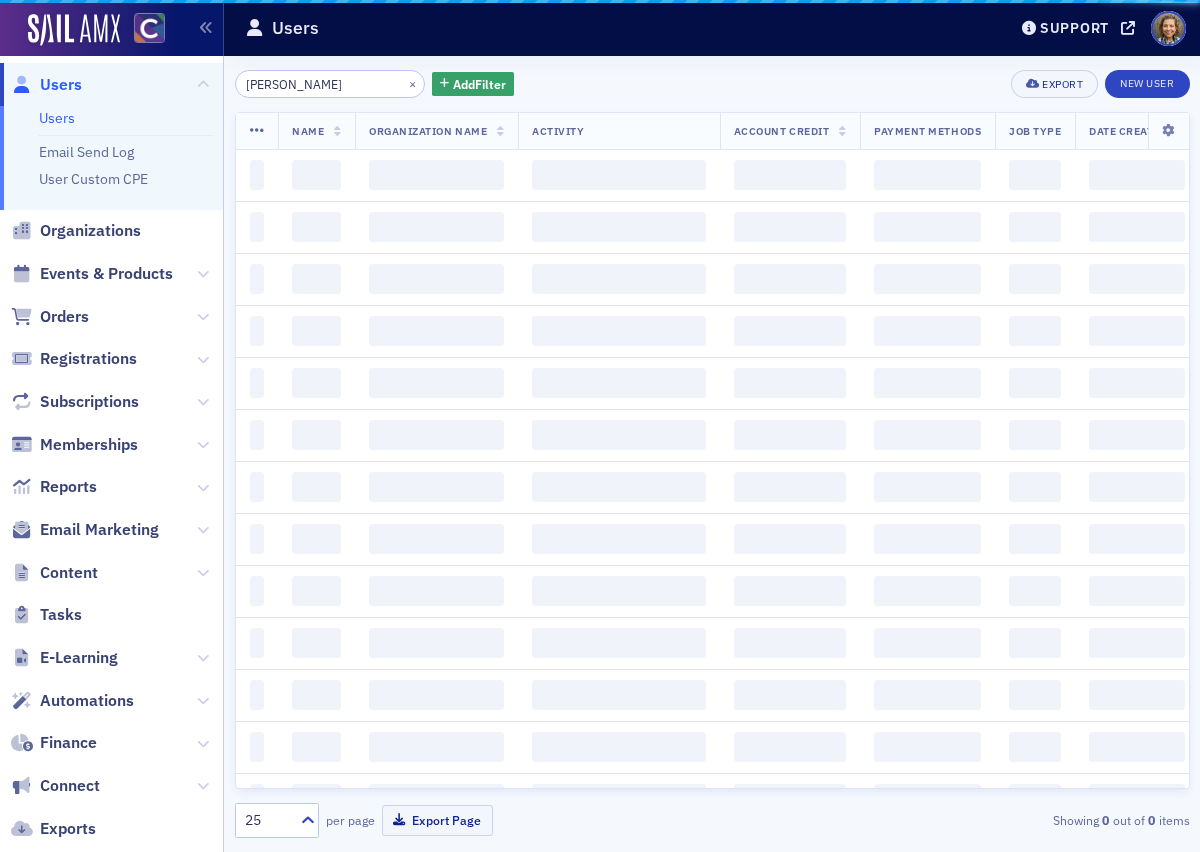 scroll, scrollTop: 0, scrollLeft: 0, axis: both 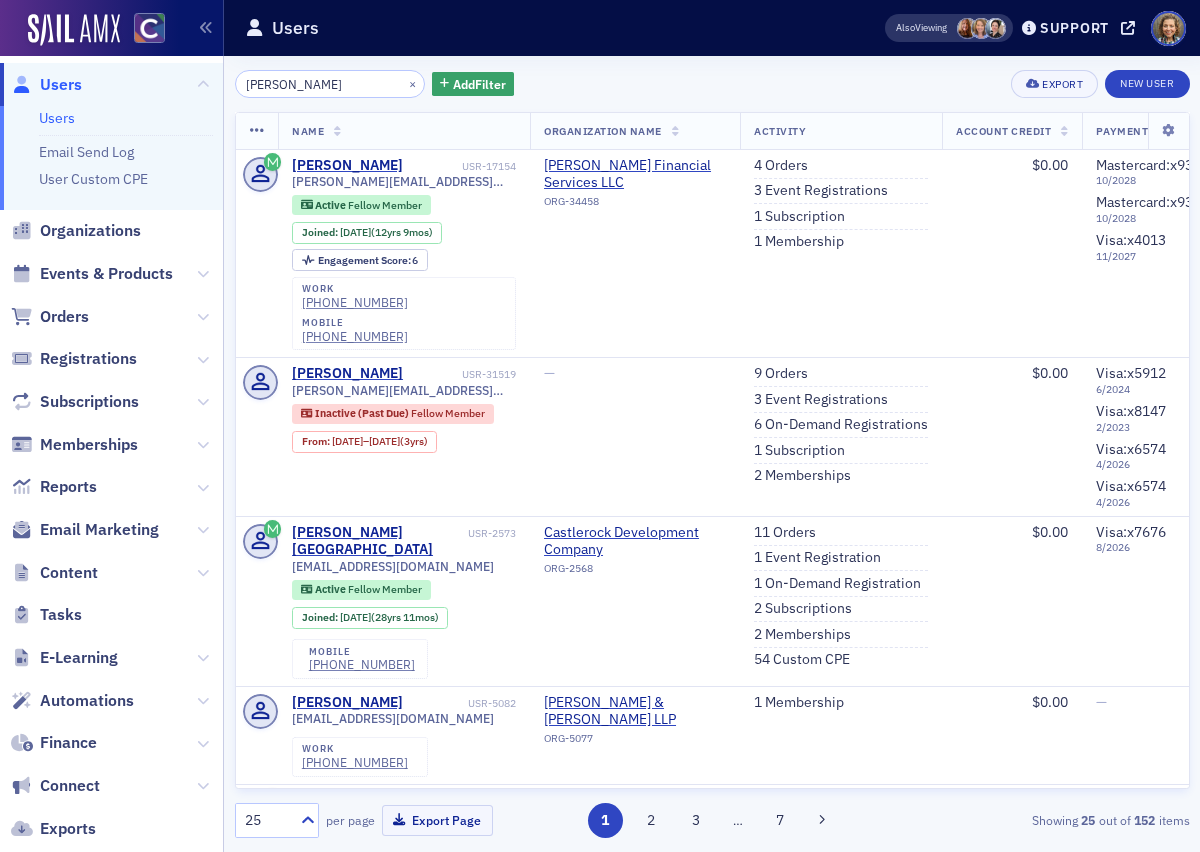 drag, startPoint x: 361, startPoint y: 76, endPoint x: 127, endPoint y: 75, distance: 234.00214 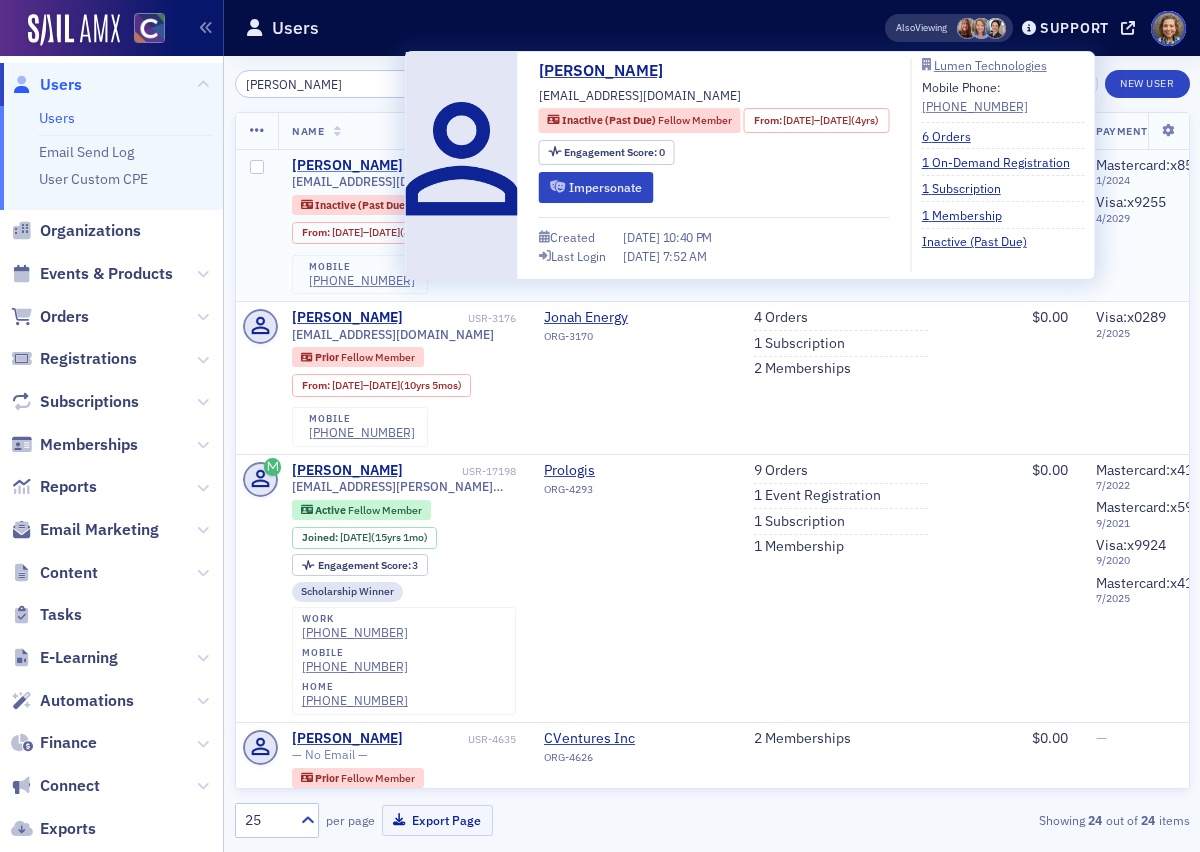 type on "[PERSON_NAME]" 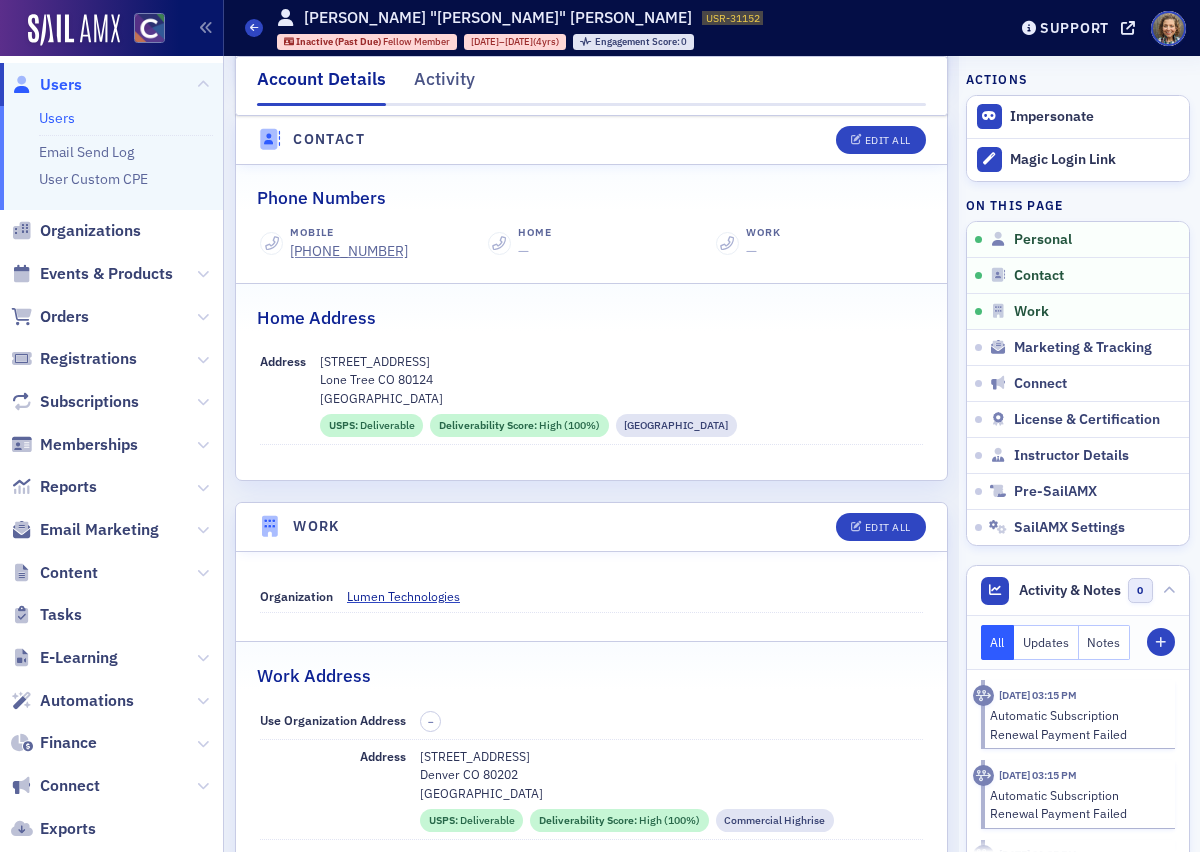 scroll, scrollTop: 891, scrollLeft: 0, axis: vertical 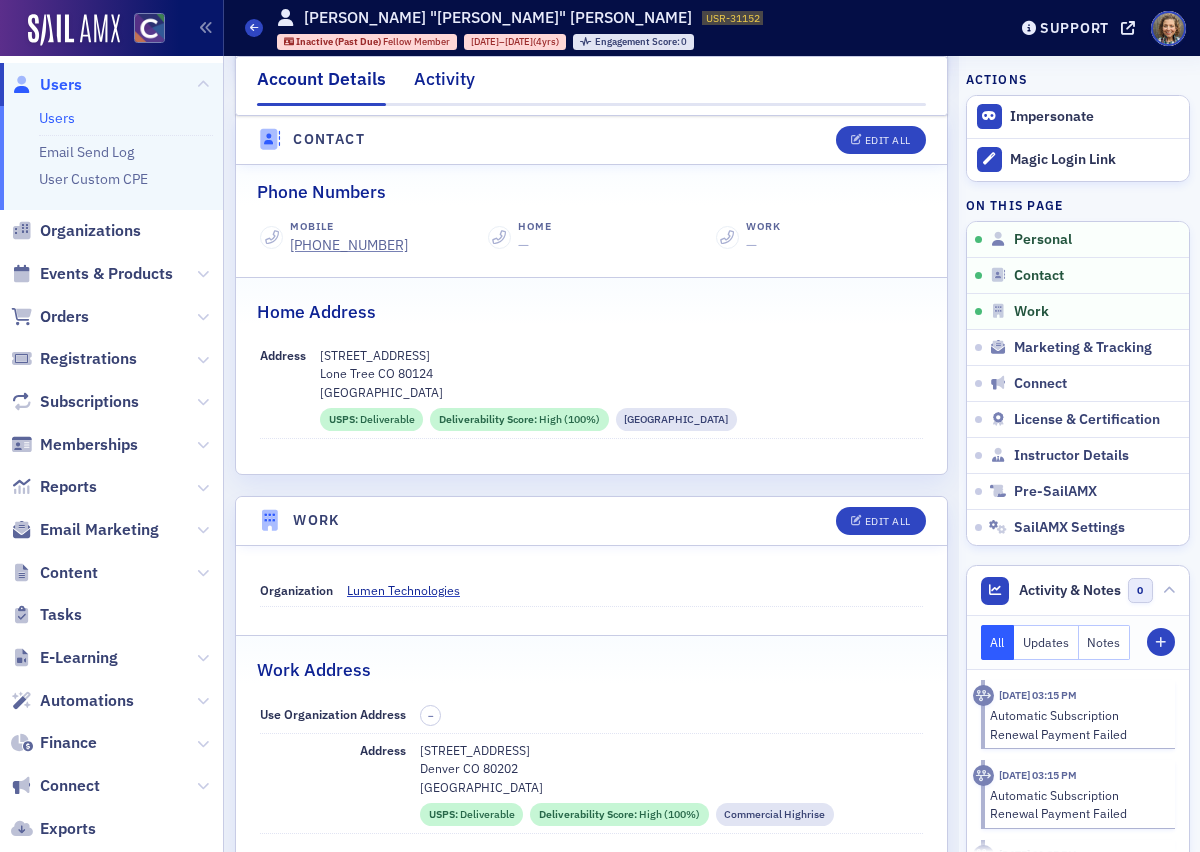 click on "Activity" 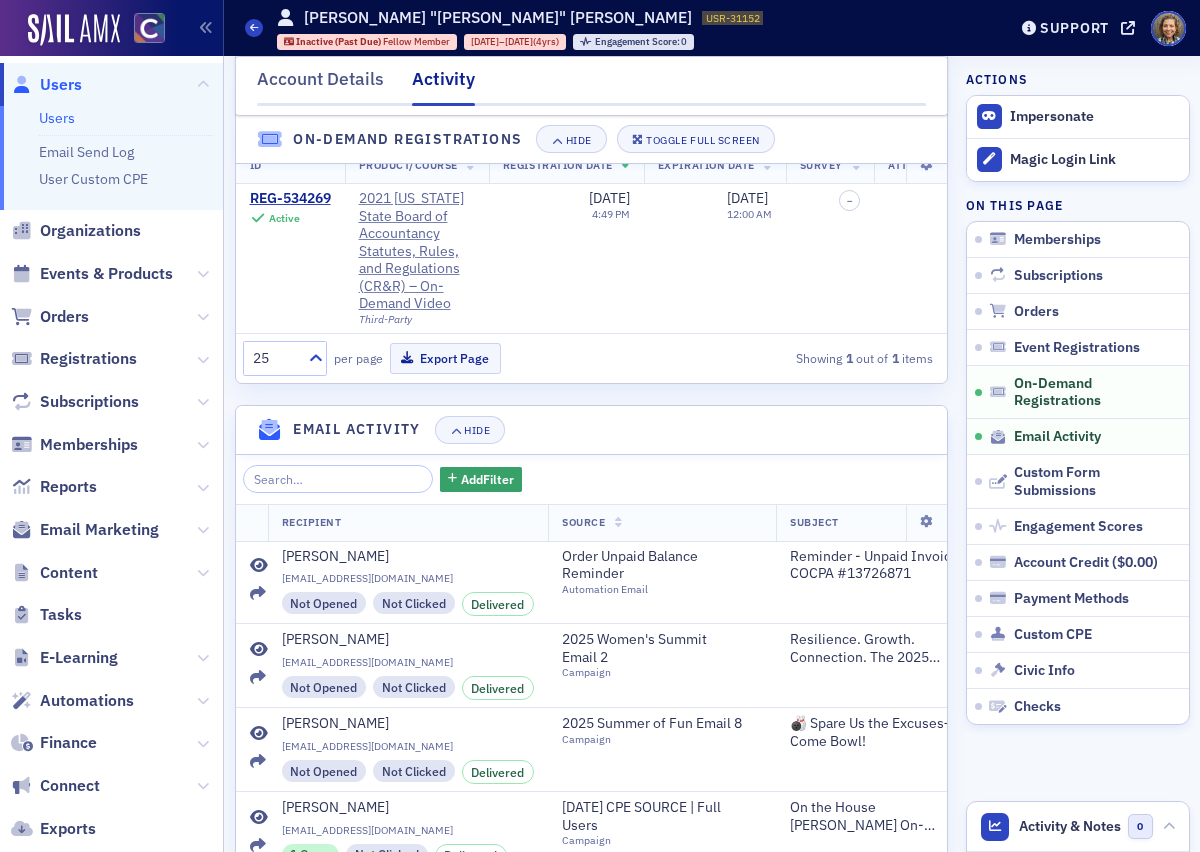 scroll, scrollTop: 1209, scrollLeft: 0, axis: vertical 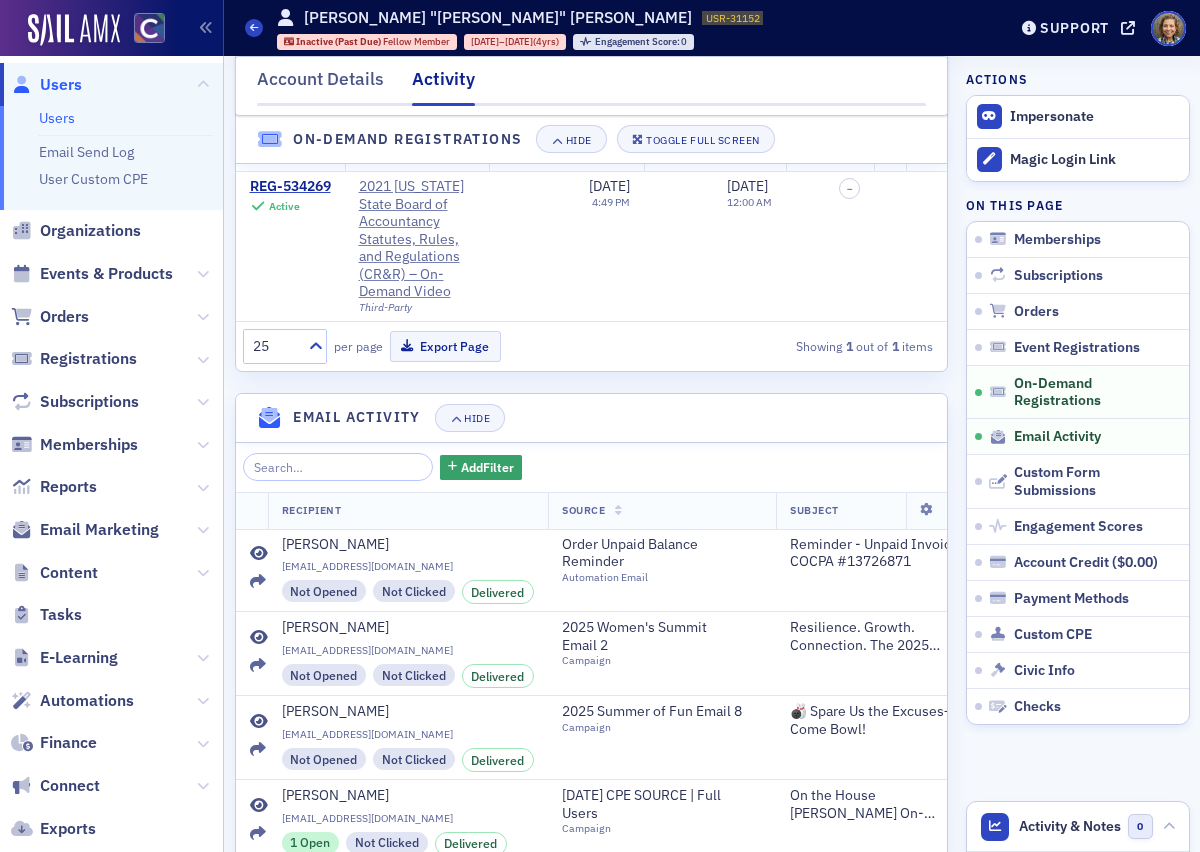 click on "Users" 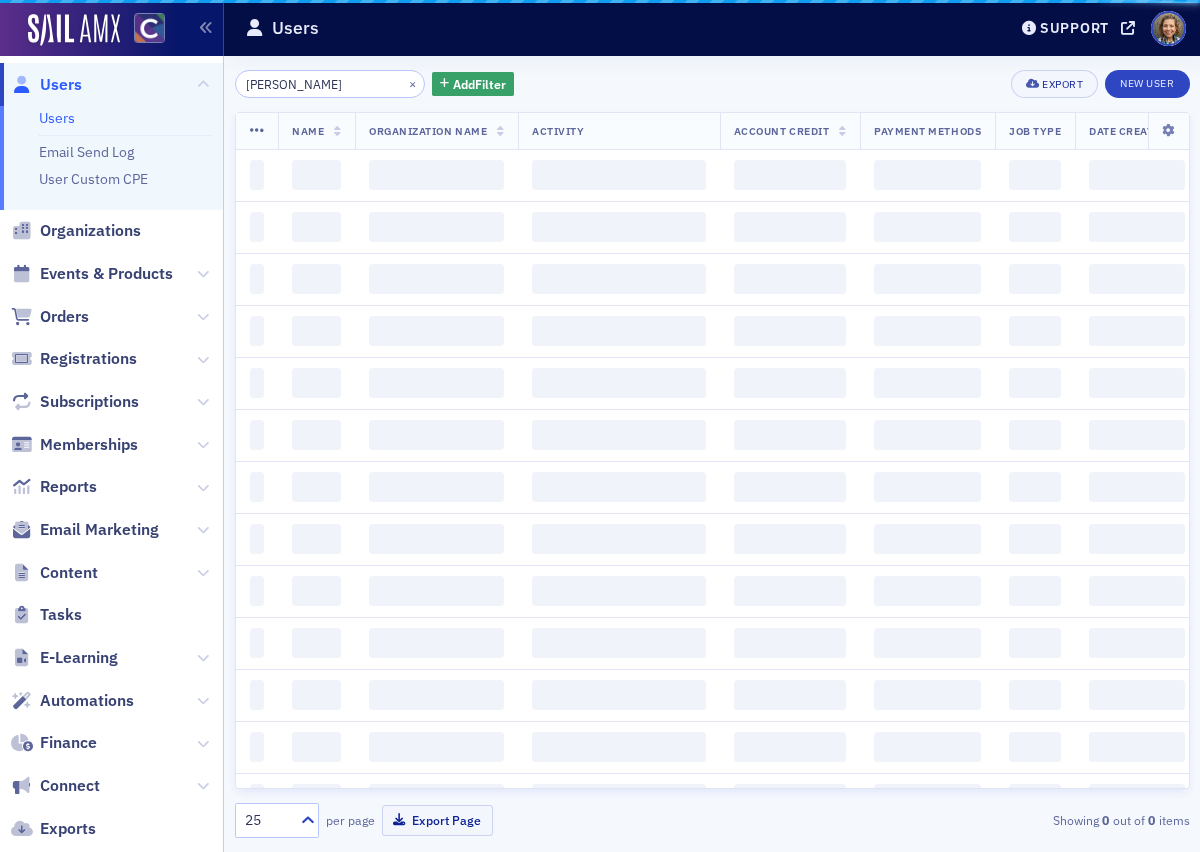 scroll, scrollTop: 0, scrollLeft: 0, axis: both 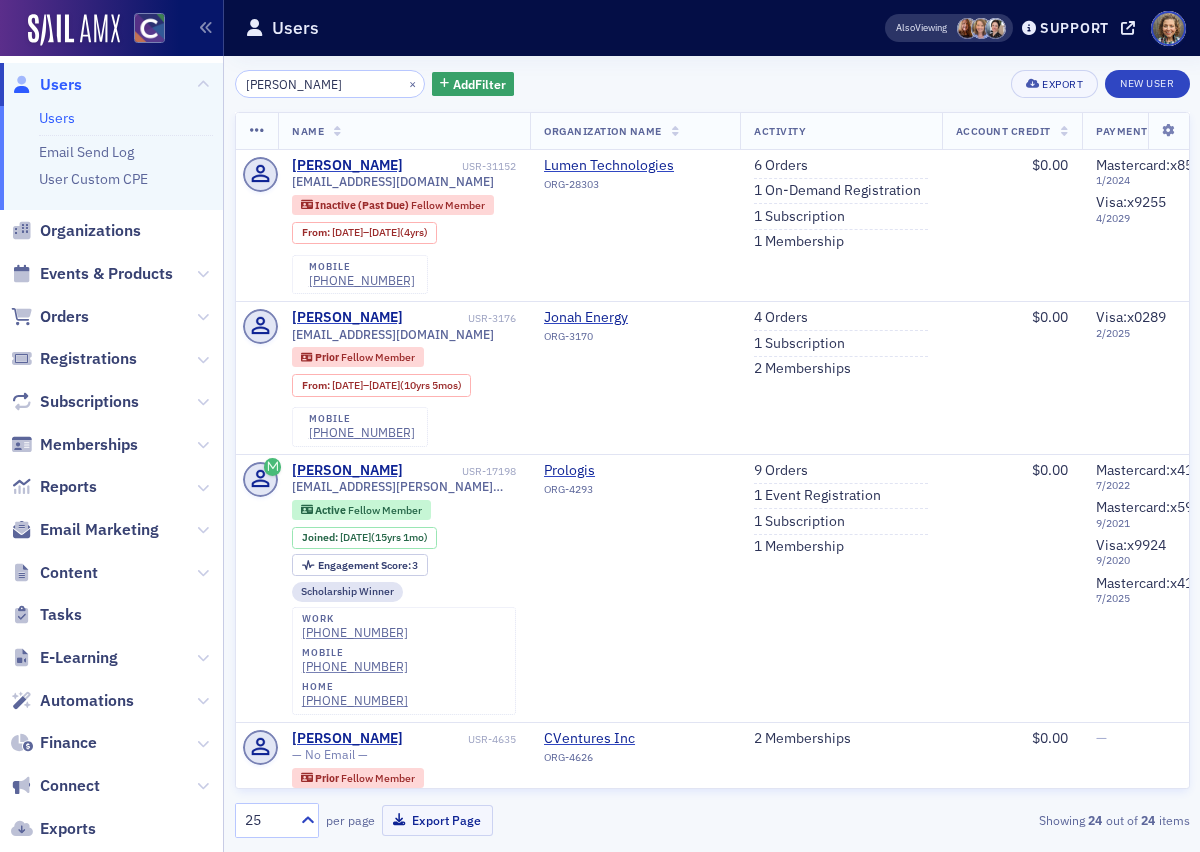 drag, startPoint x: 351, startPoint y: 83, endPoint x: -14, endPoint y: 65, distance: 365.44357 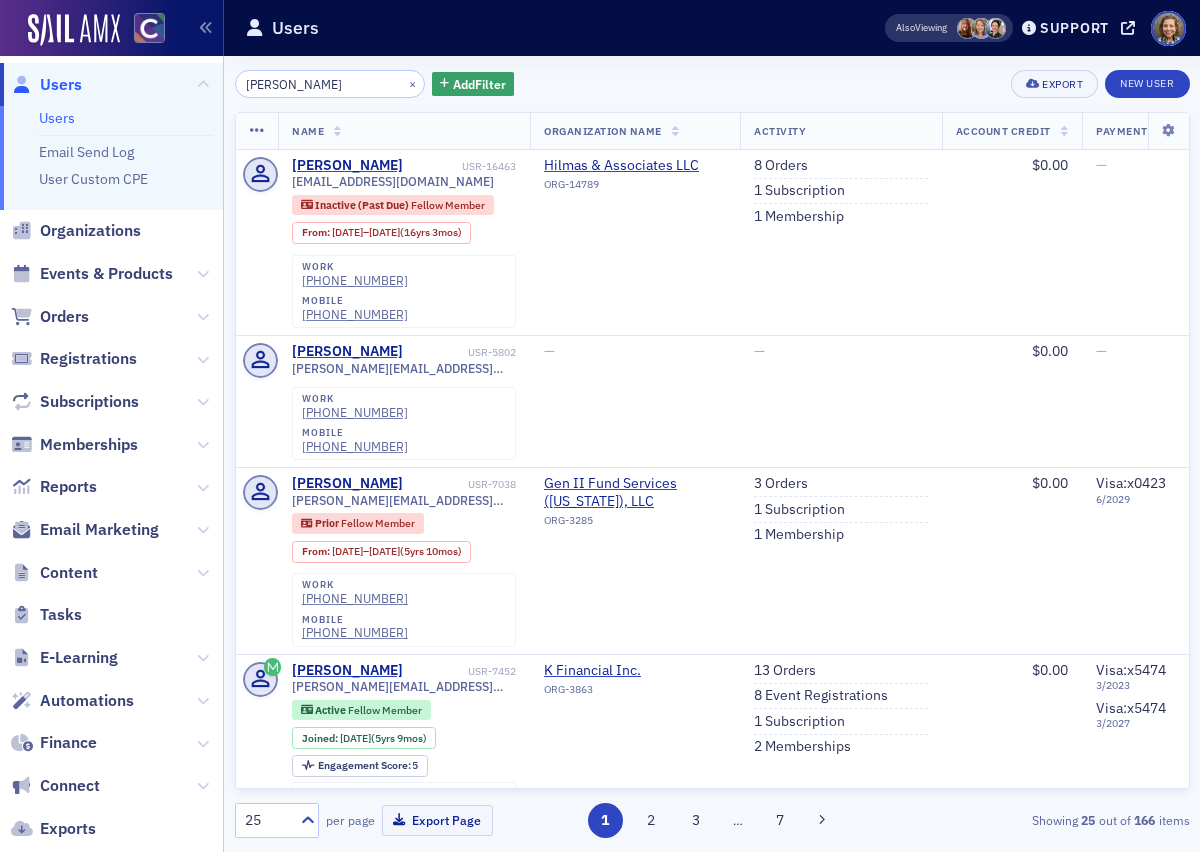 type on "[PERSON_NAME]" 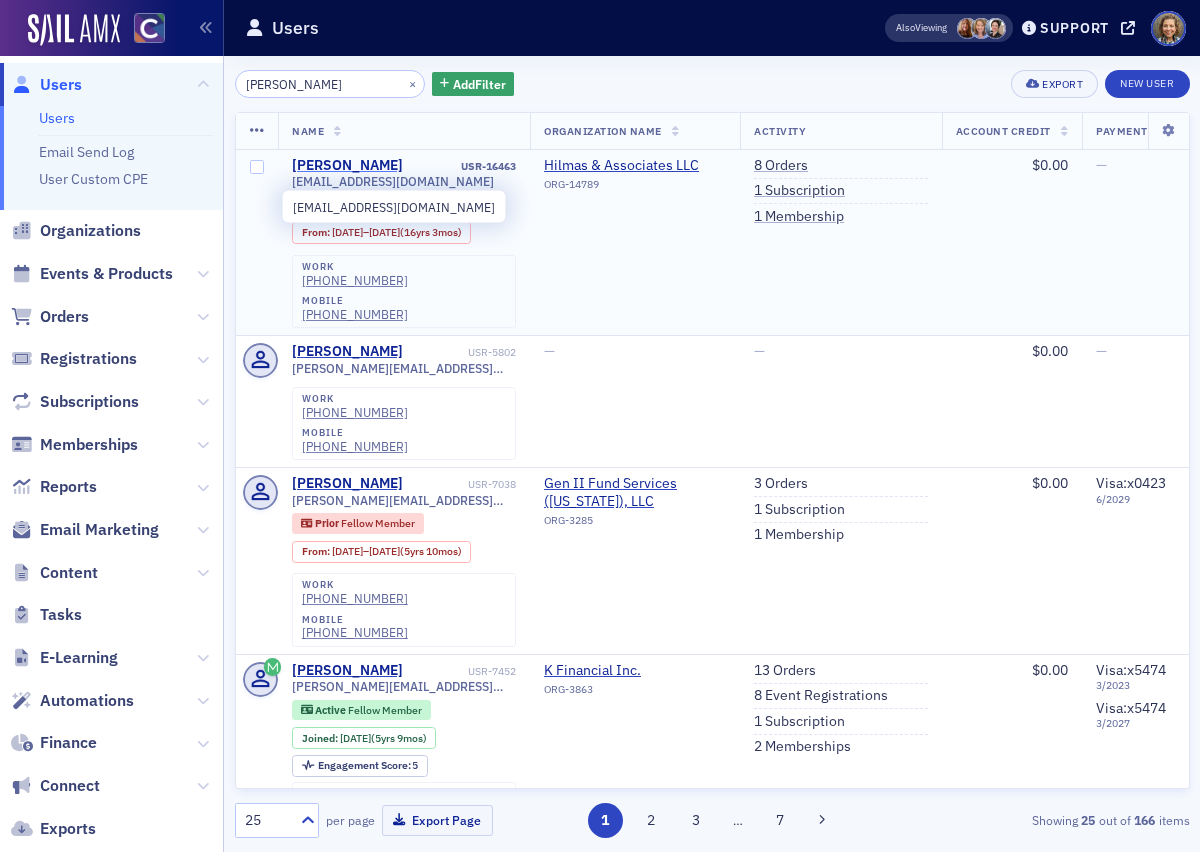 click on "[PERSON_NAME]" 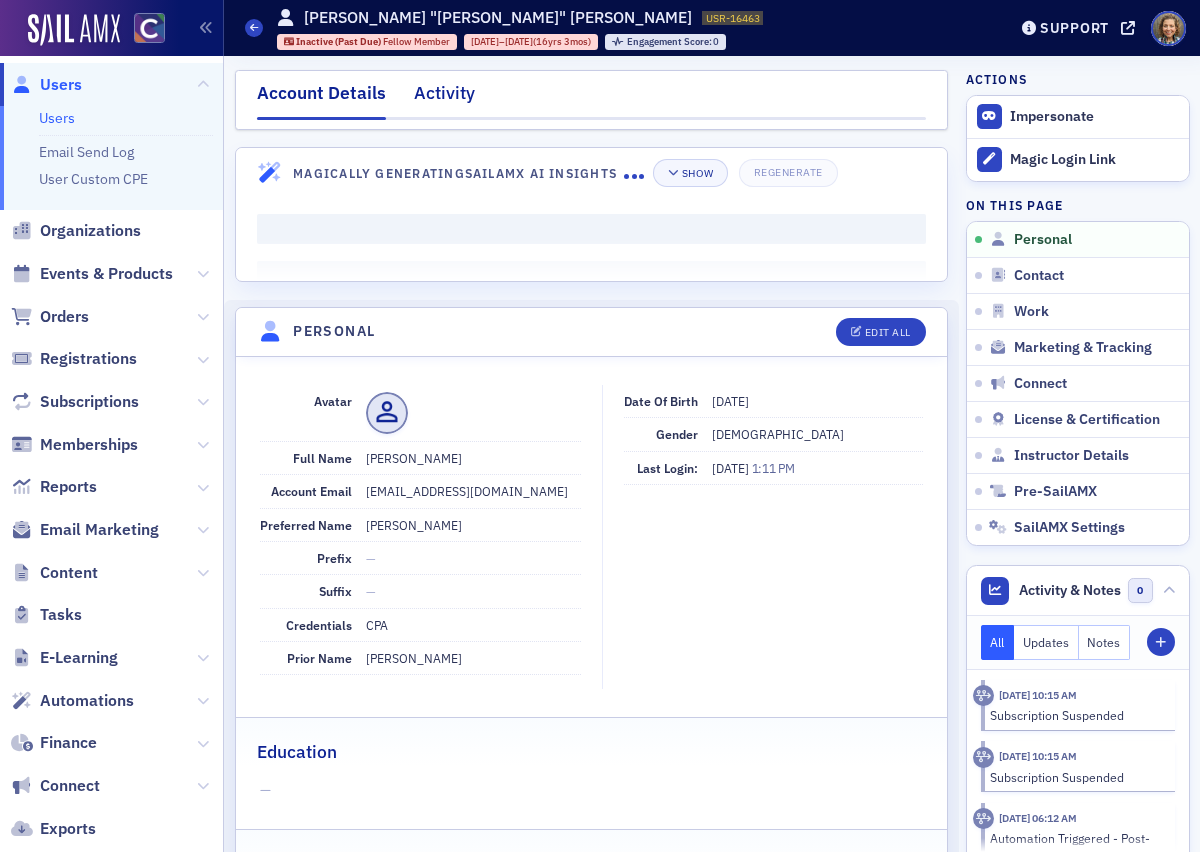 click on "Activity" 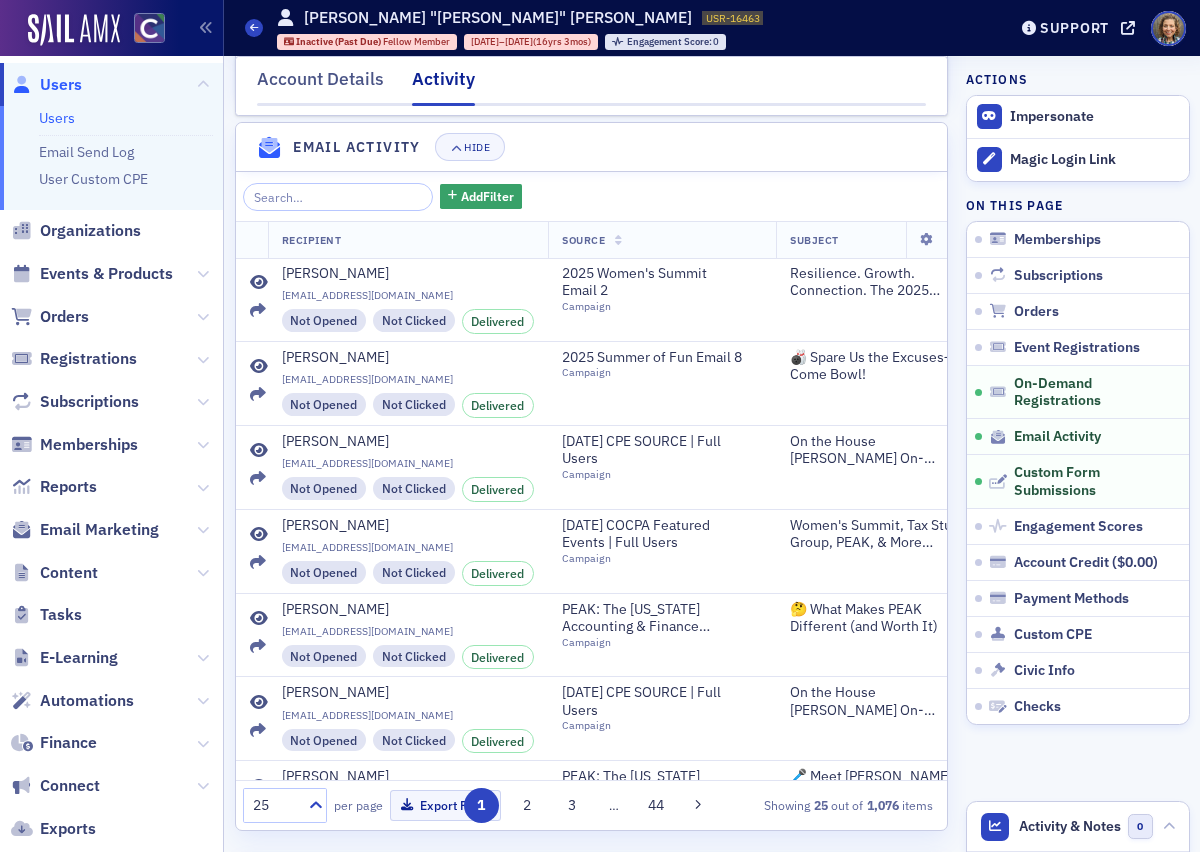 scroll, scrollTop: 1313, scrollLeft: 0, axis: vertical 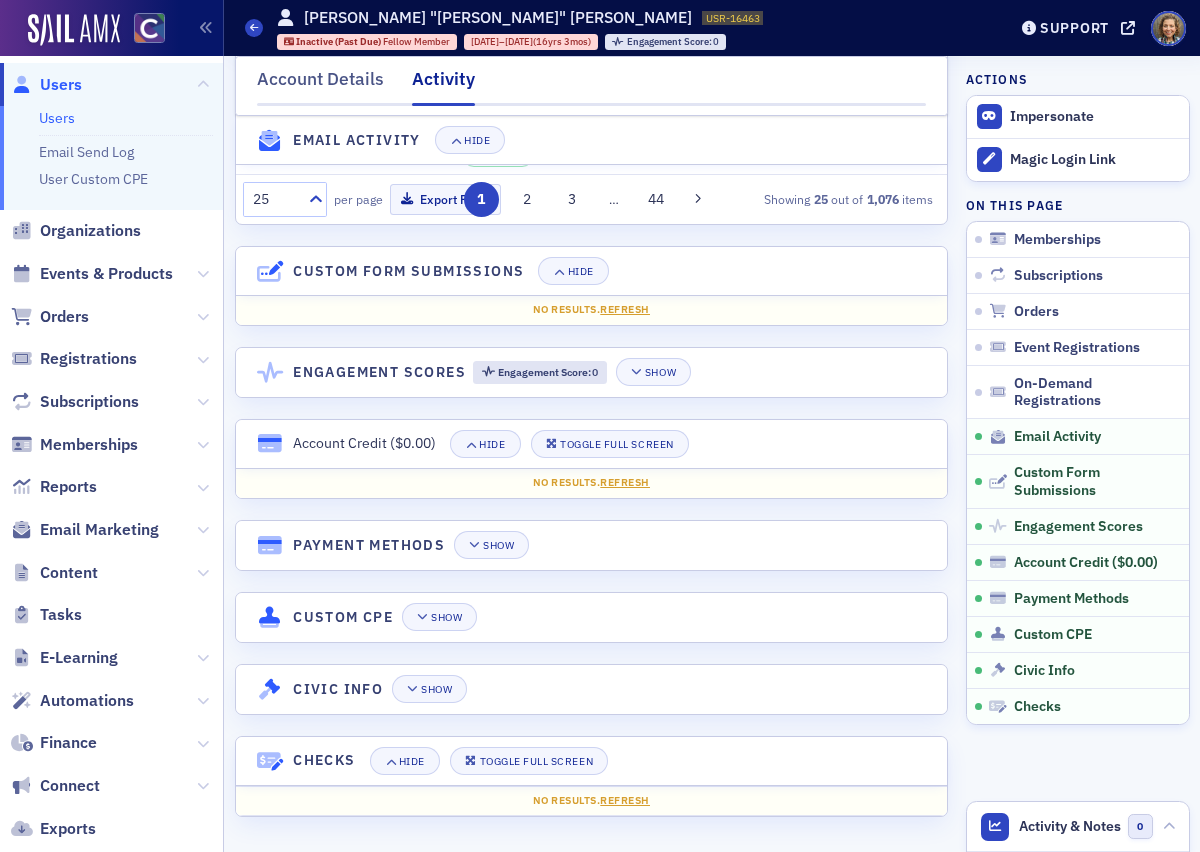 click on "Users" 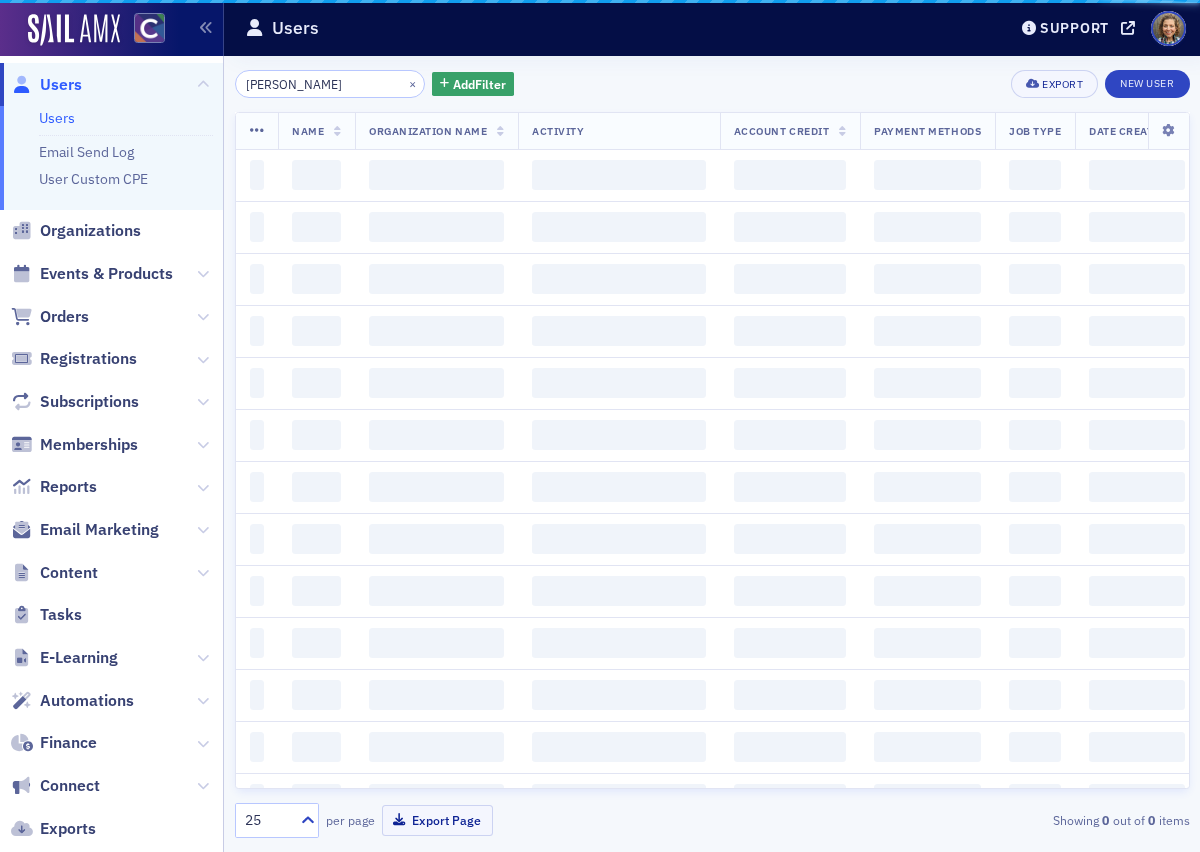 scroll, scrollTop: 0, scrollLeft: 0, axis: both 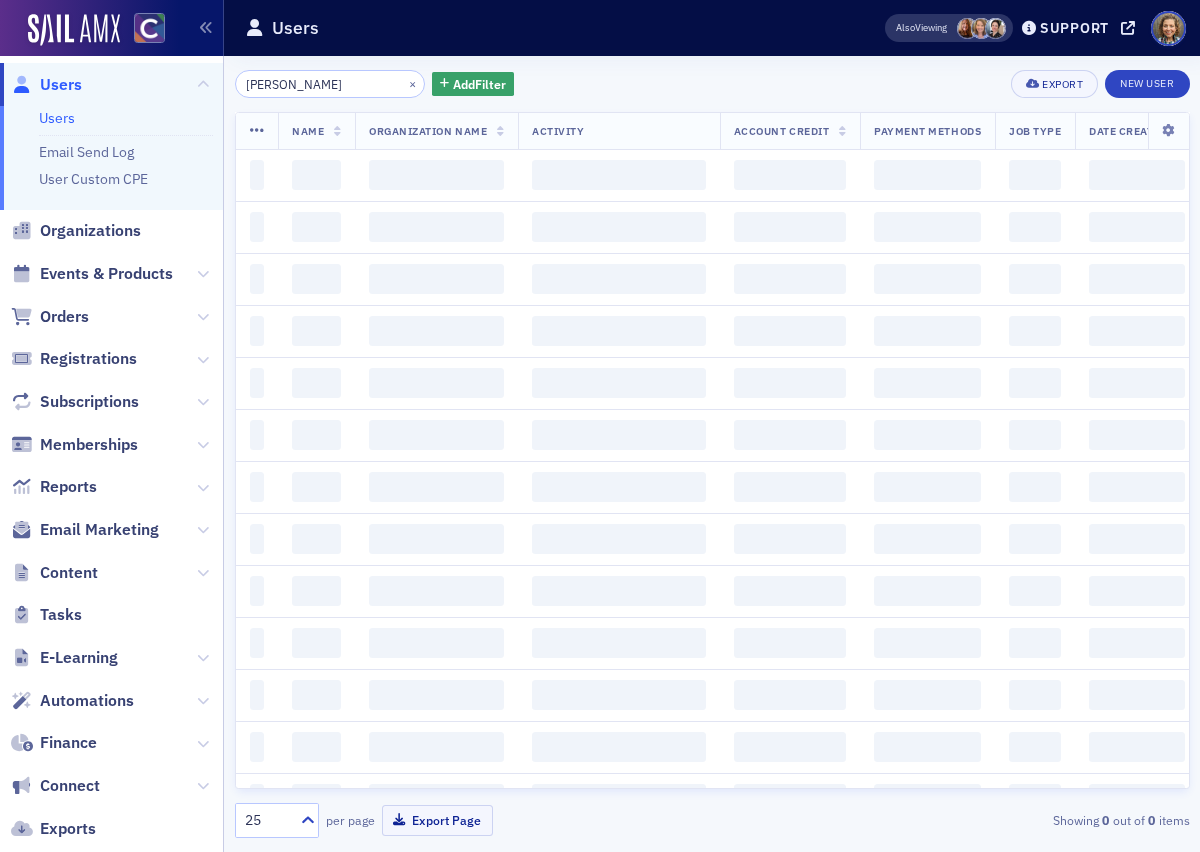 drag, startPoint x: 354, startPoint y: 88, endPoint x: 62, endPoint y: 59, distance: 293.43652 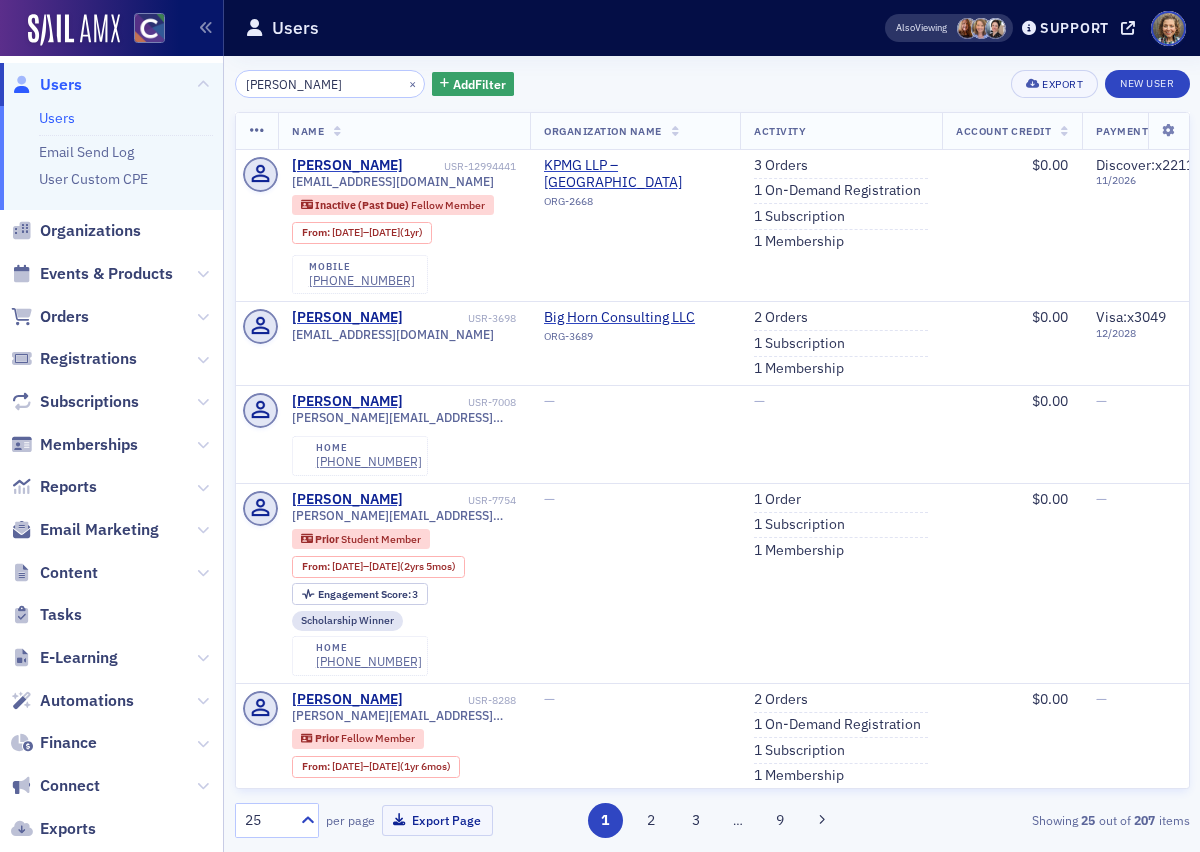 type on "[PERSON_NAME]" 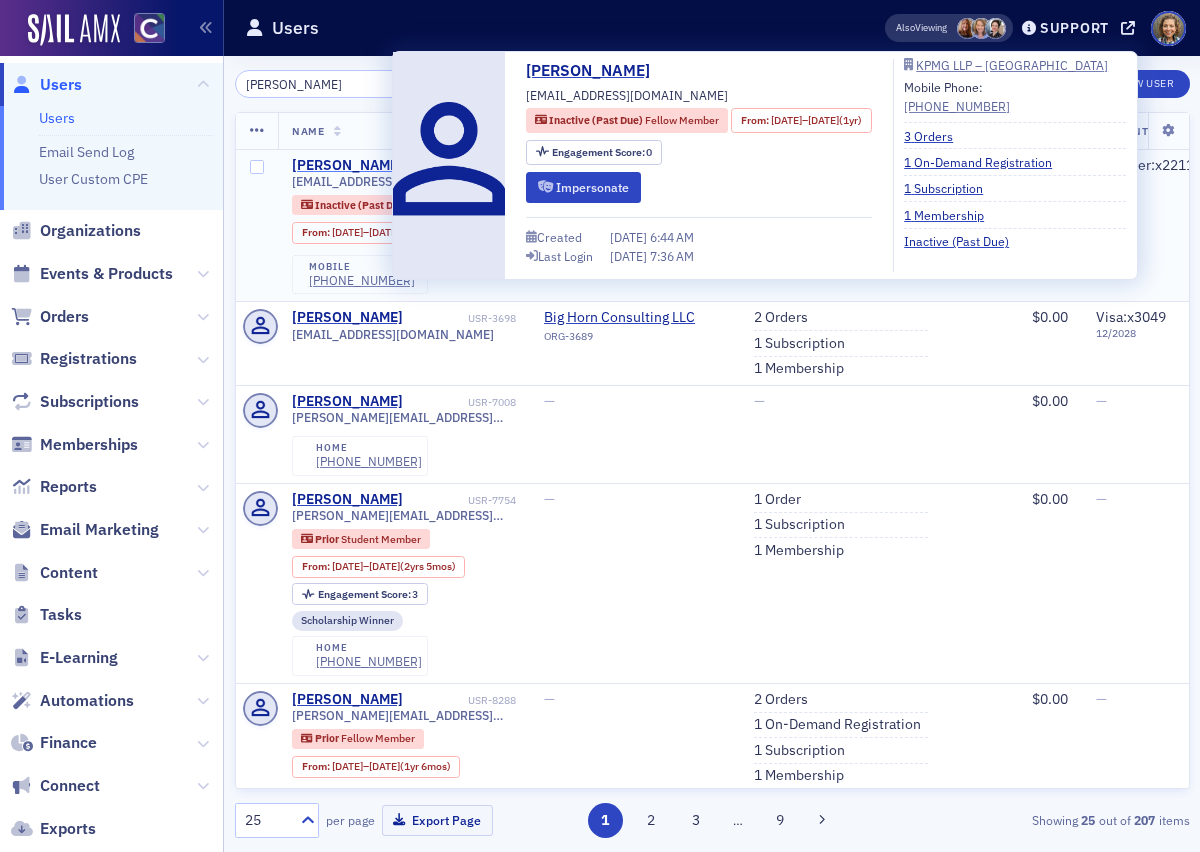 click on "[PERSON_NAME]" 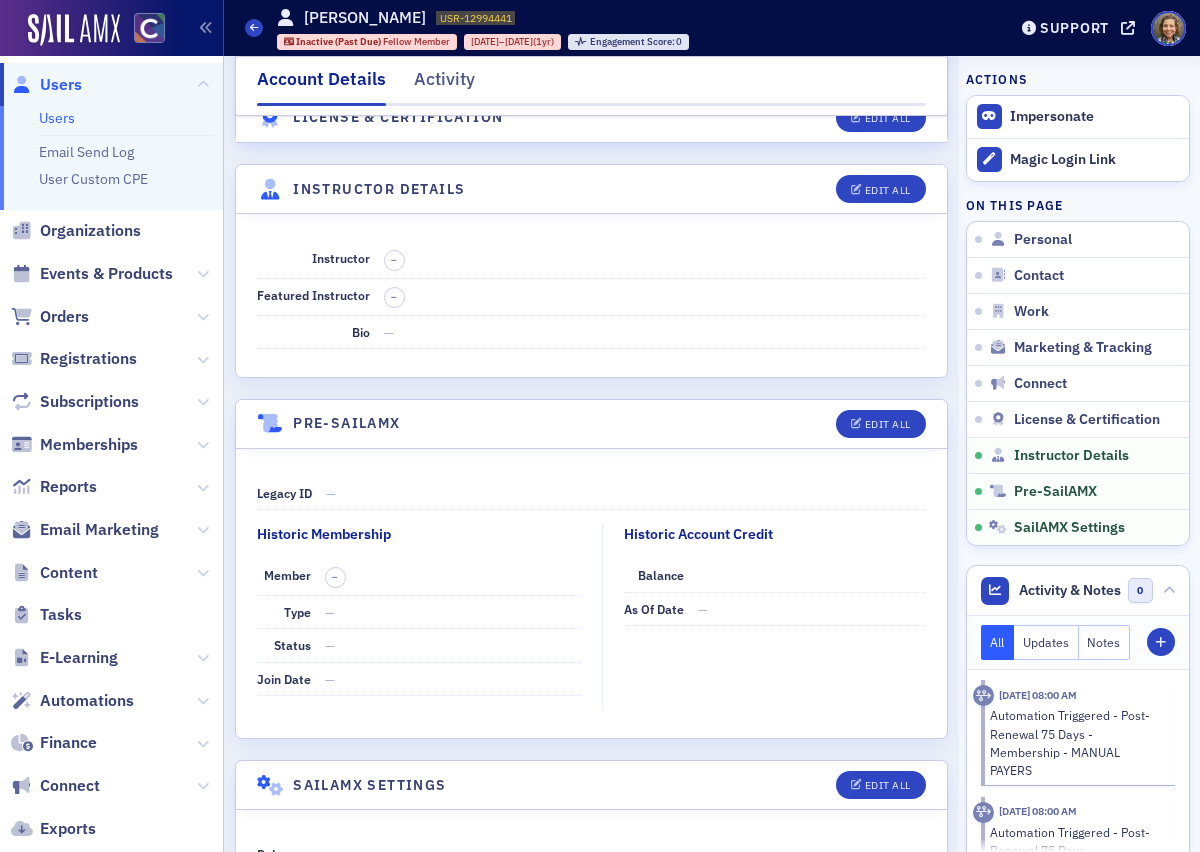 scroll, scrollTop: 3790, scrollLeft: 0, axis: vertical 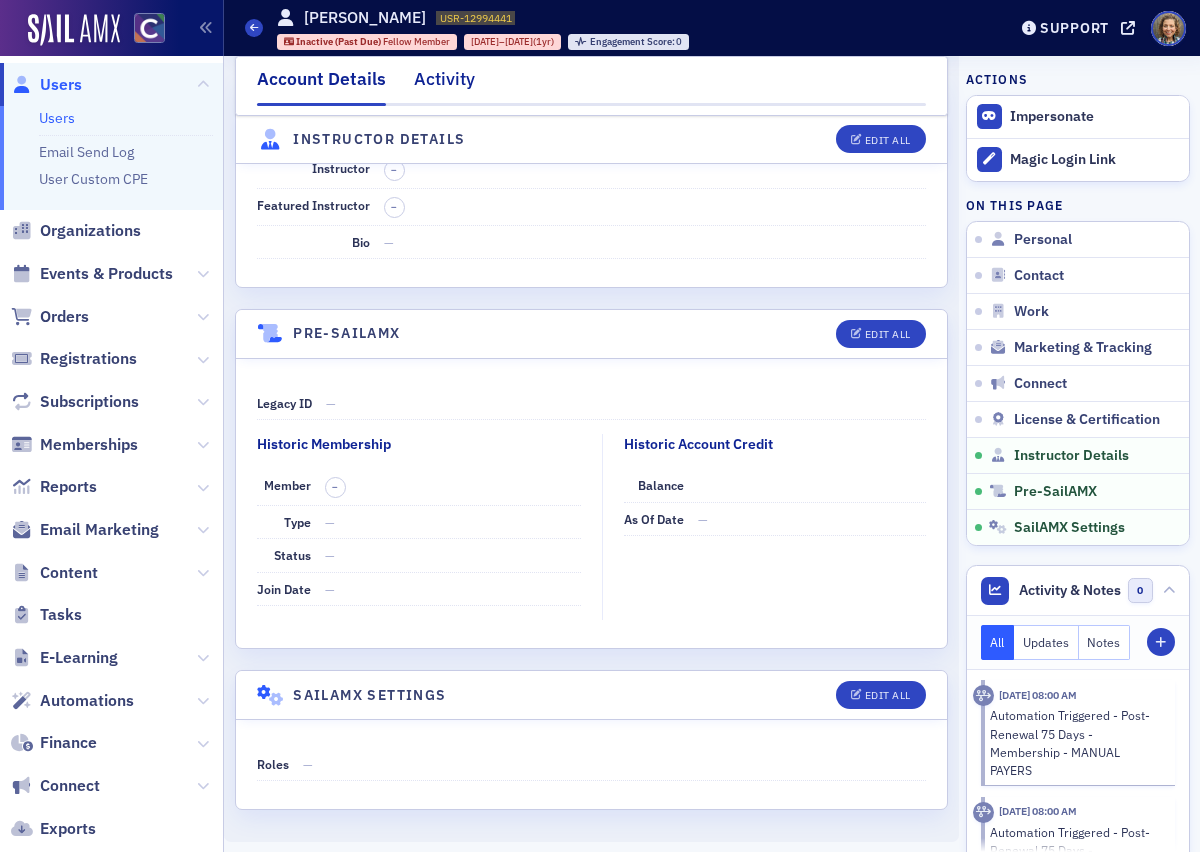 click on "Activity" 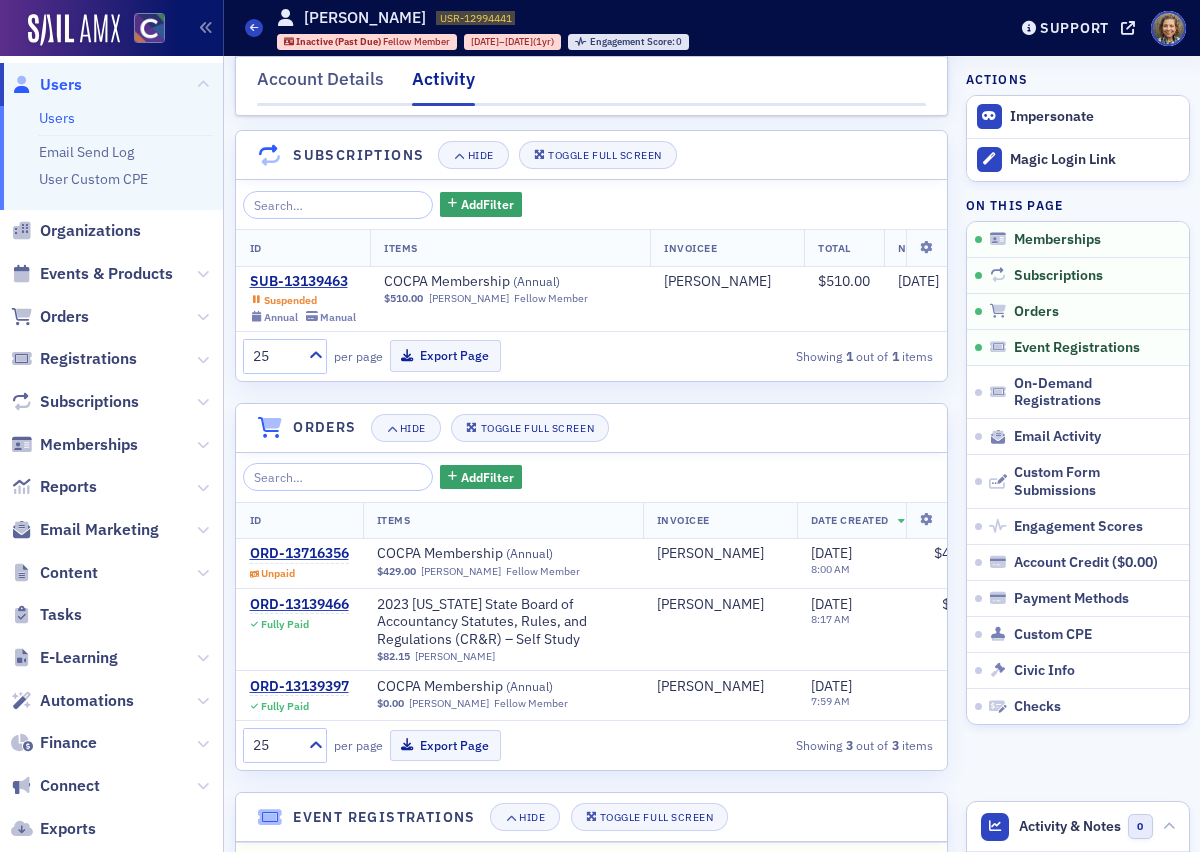 scroll, scrollTop: 171, scrollLeft: 0, axis: vertical 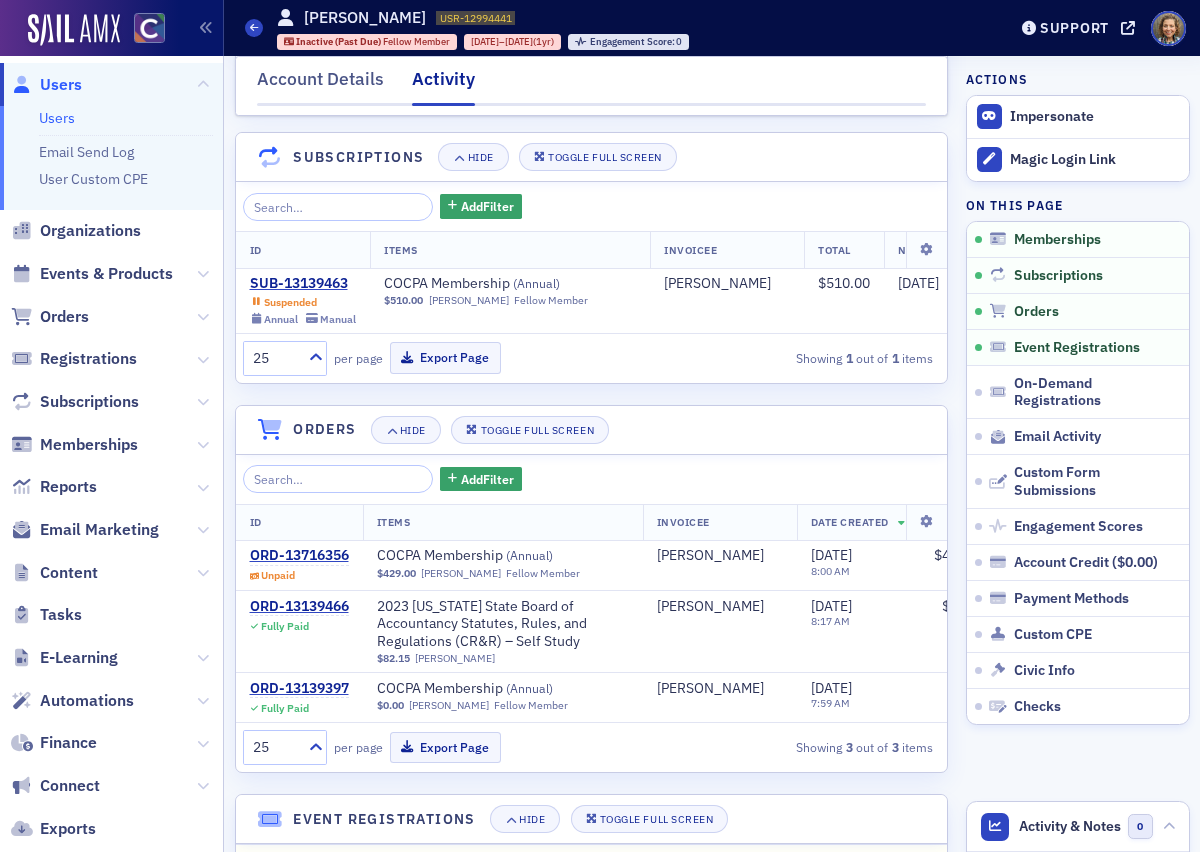 click on "Users" 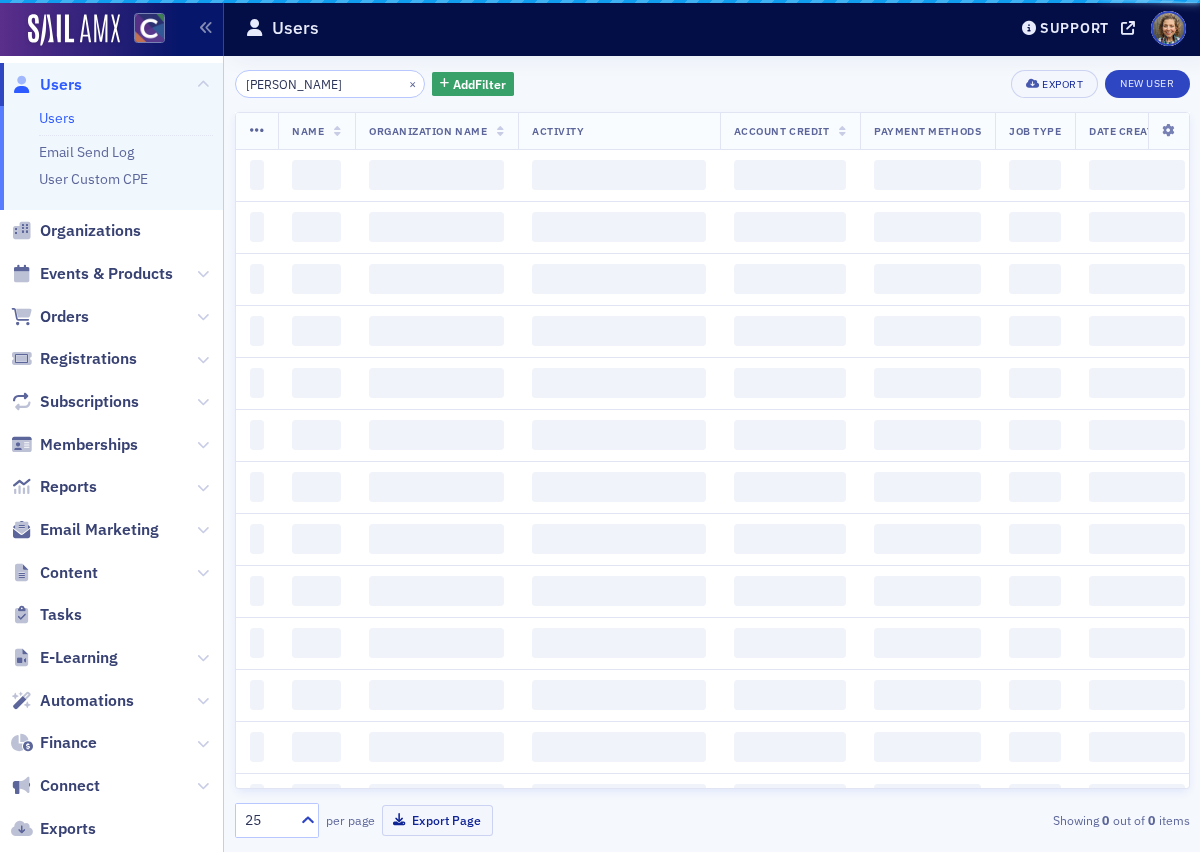 scroll, scrollTop: 0, scrollLeft: 0, axis: both 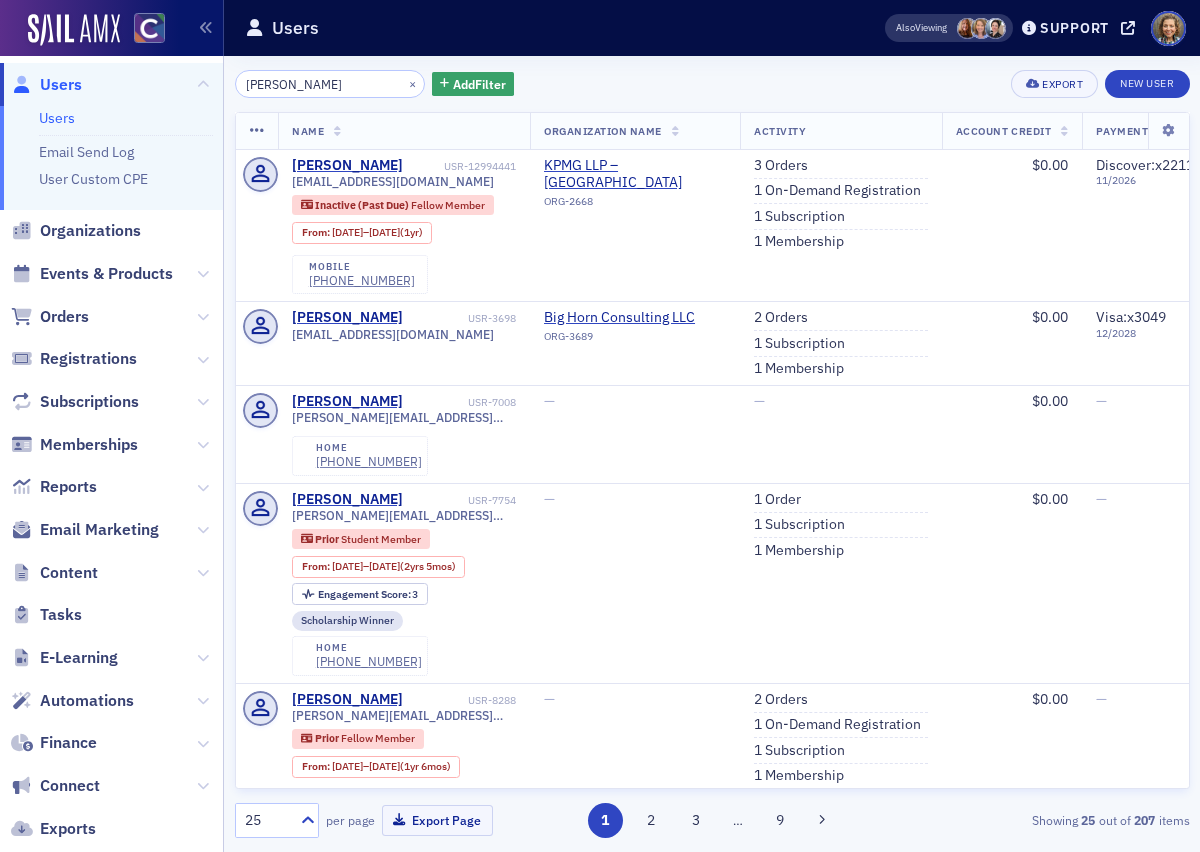 drag, startPoint x: 338, startPoint y: 81, endPoint x: -12, endPoint y: 60, distance: 350.62943 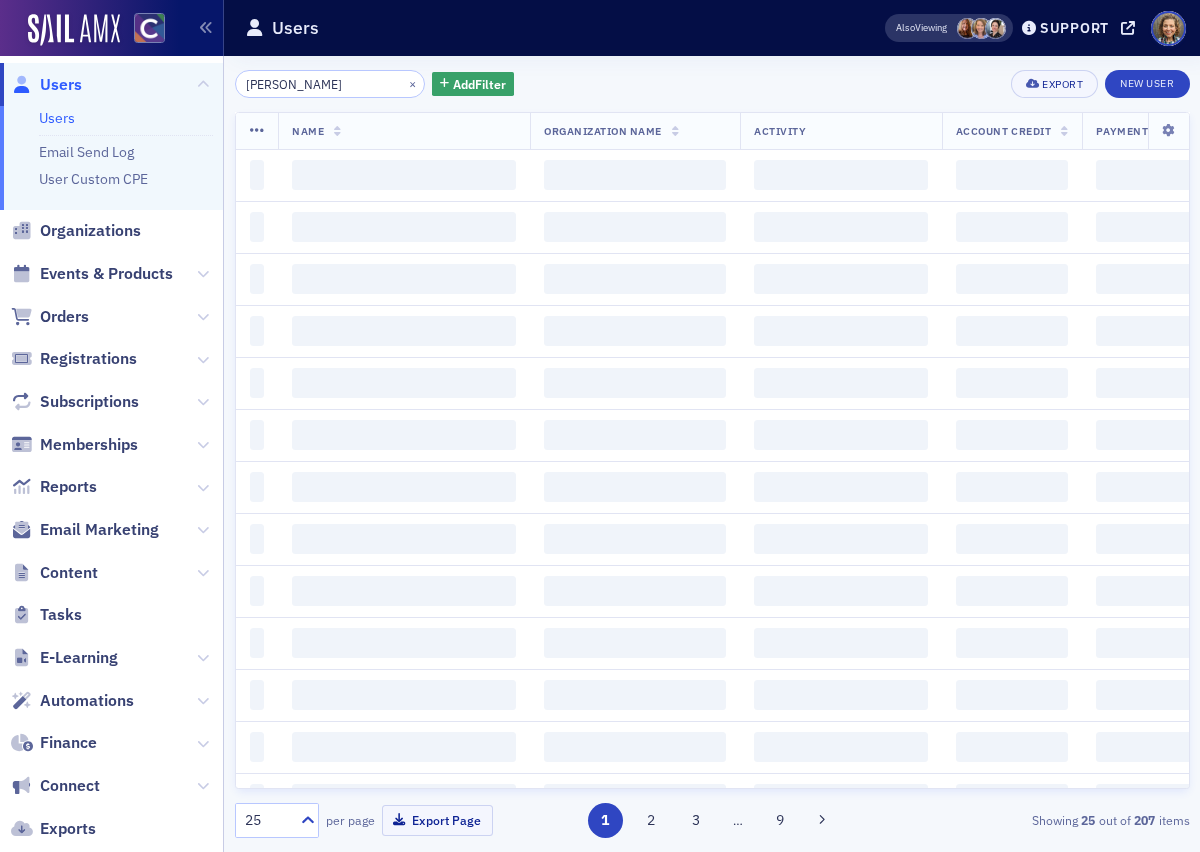 type on "[PERSON_NAME]" 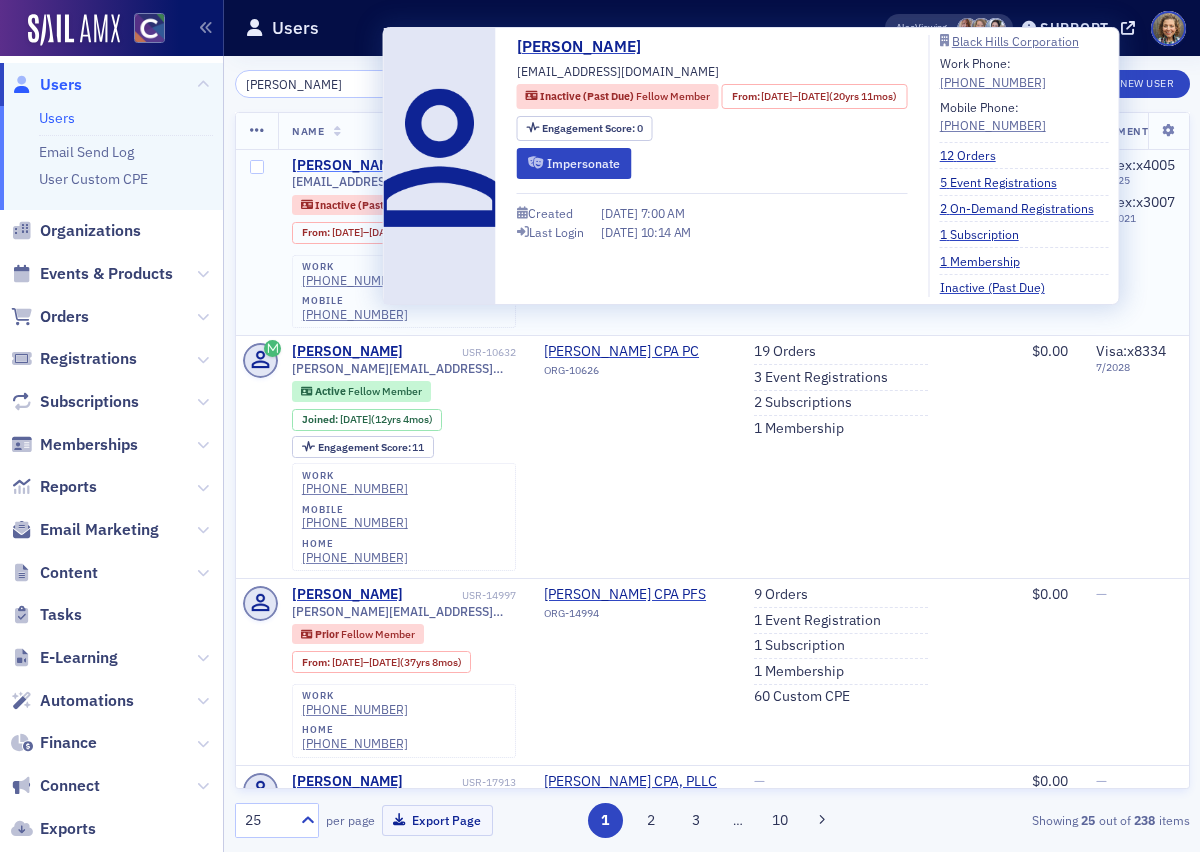 click on "[PERSON_NAME]" 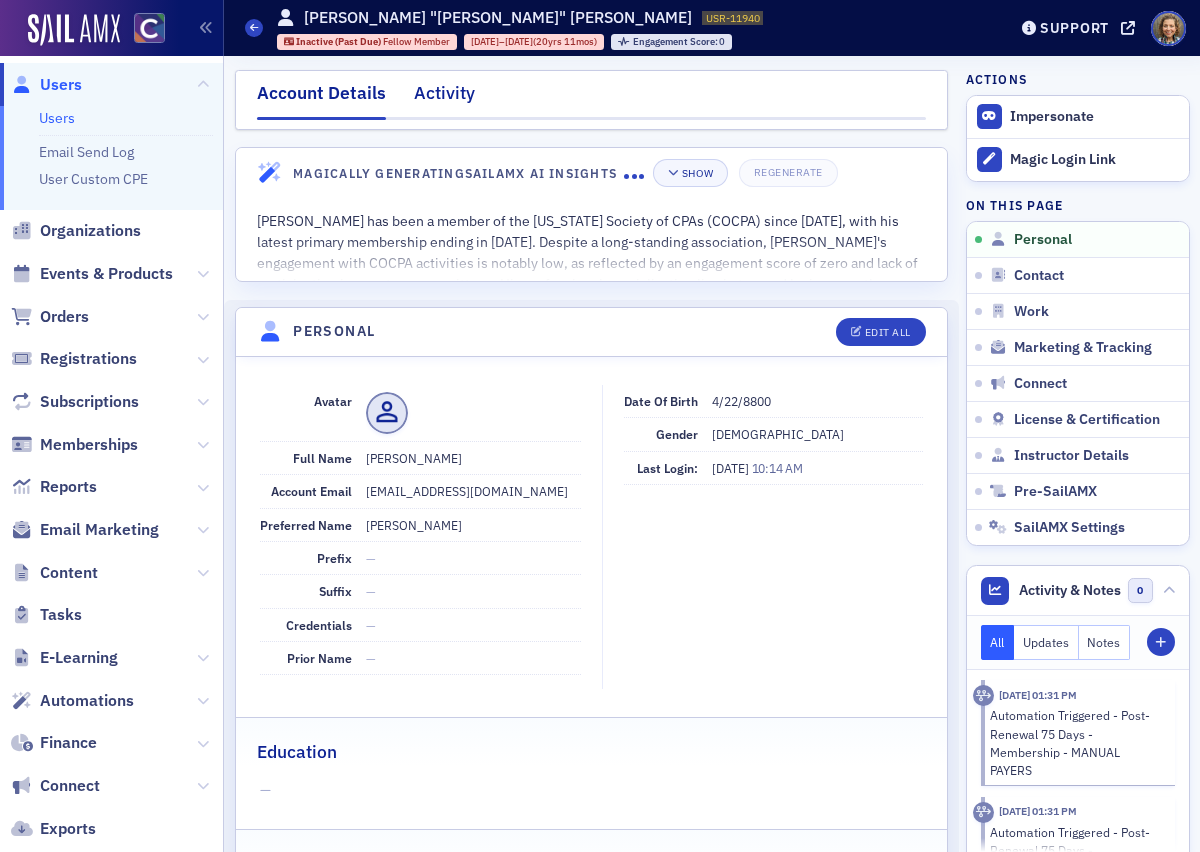 click on "Activity" 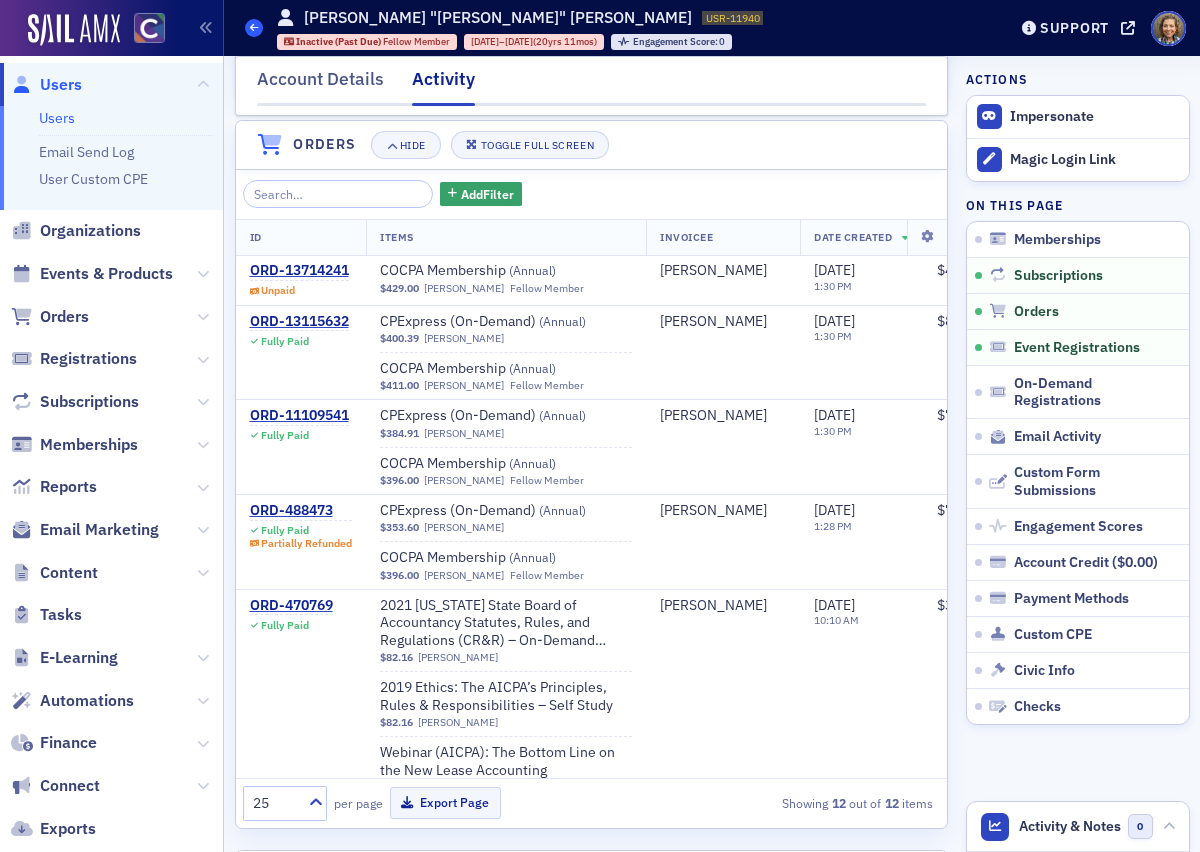 scroll, scrollTop: 458, scrollLeft: 0, axis: vertical 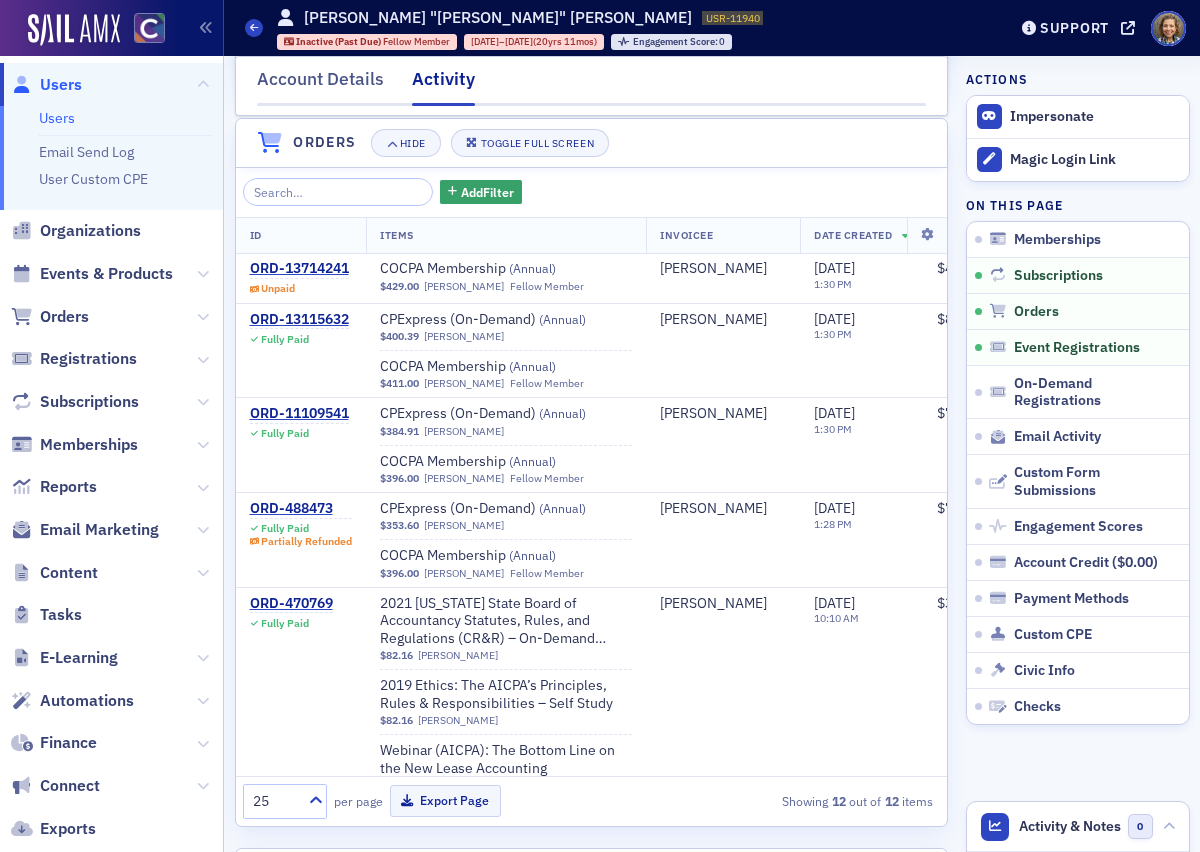 click on "Users" 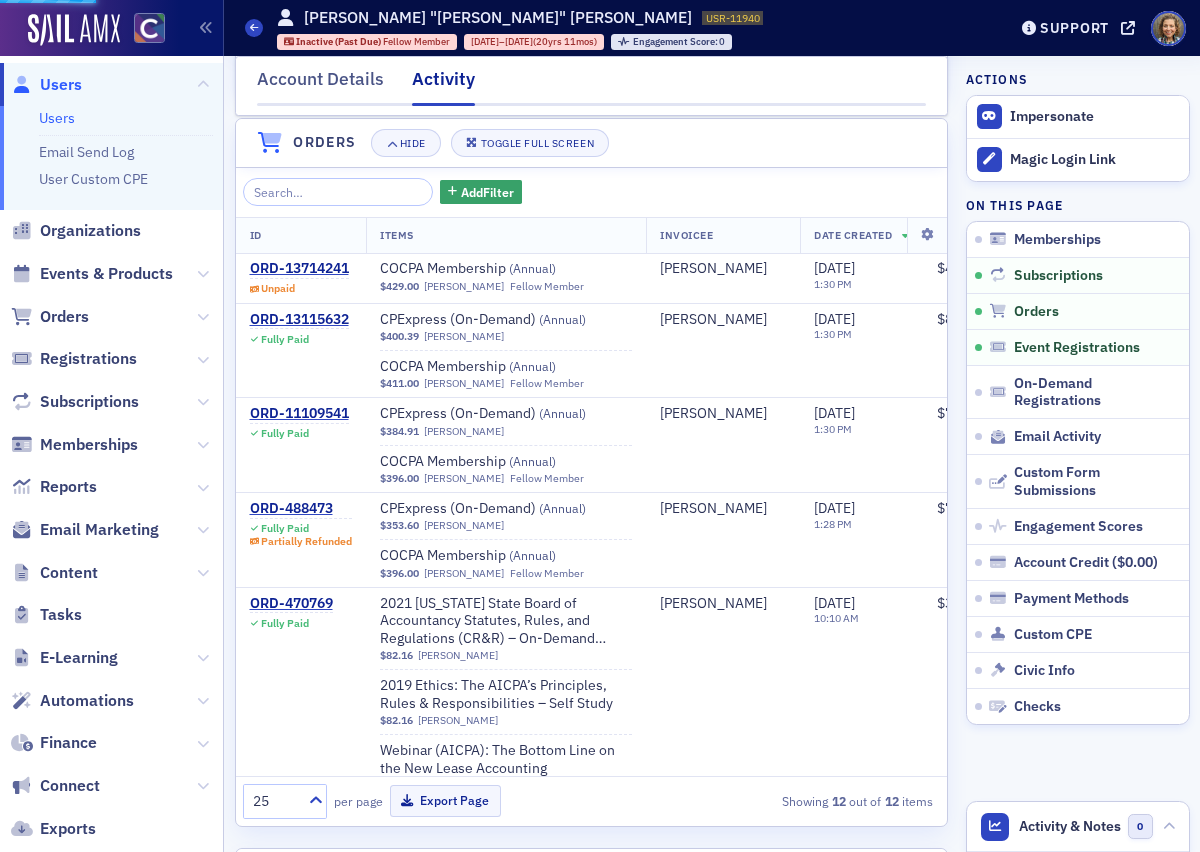 scroll, scrollTop: 0, scrollLeft: 0, axis: both 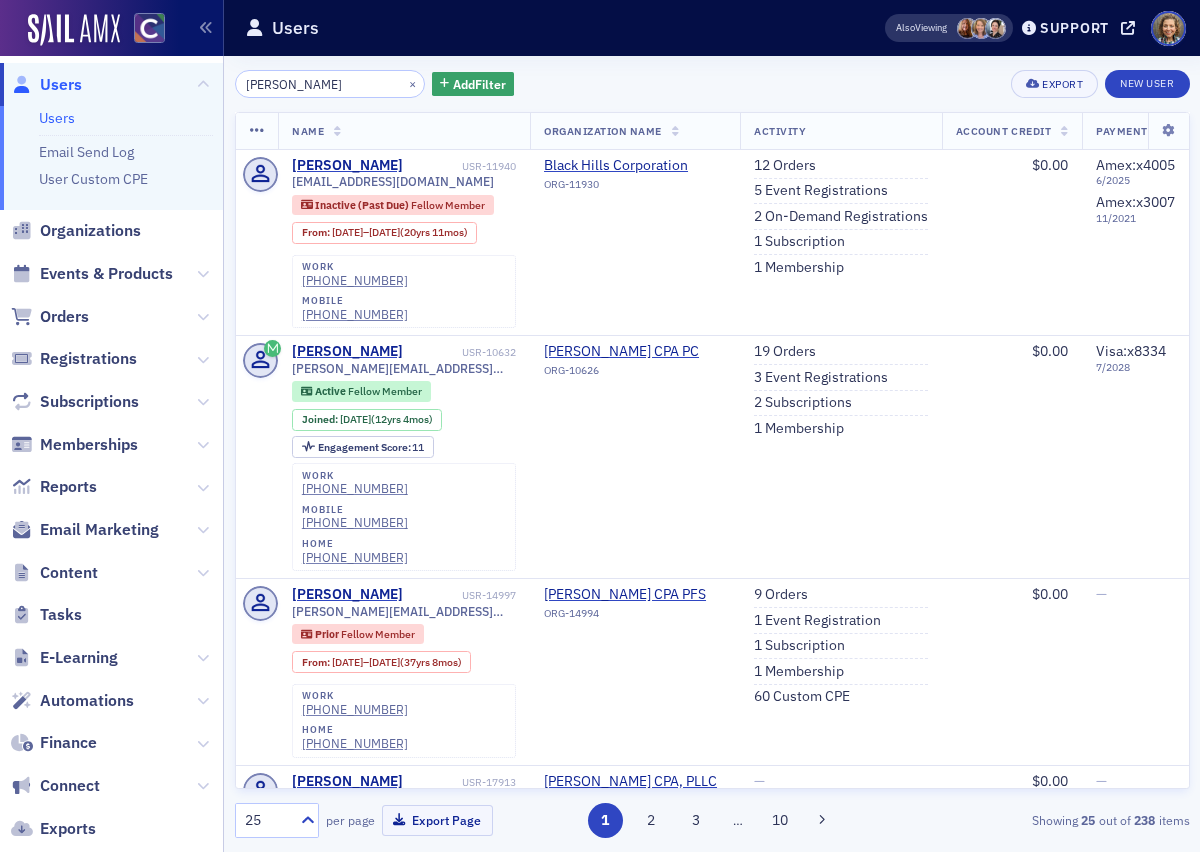 drag, startPoint x: 341, startPoint y: 87, endPoint x: 17, endPoint y: 54, distance: 325.6762 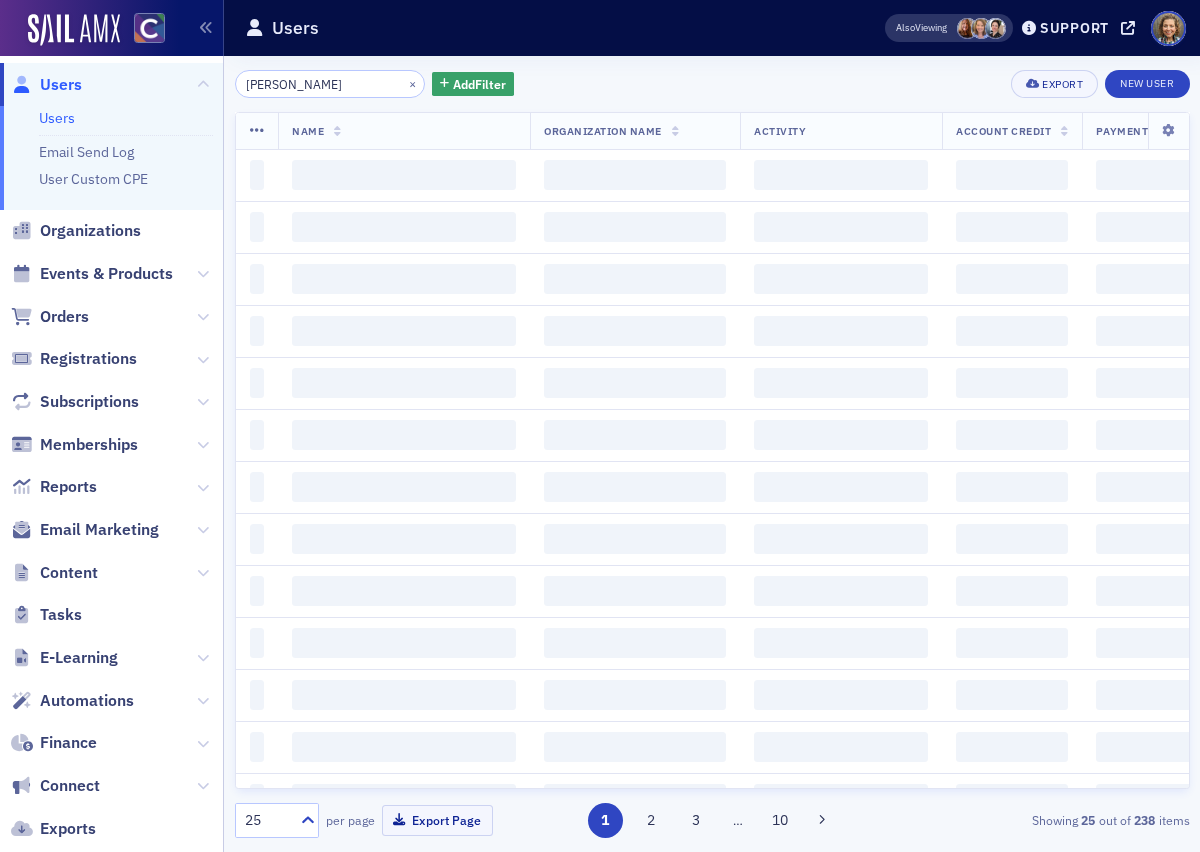 type on "[PERSON_NAME]" 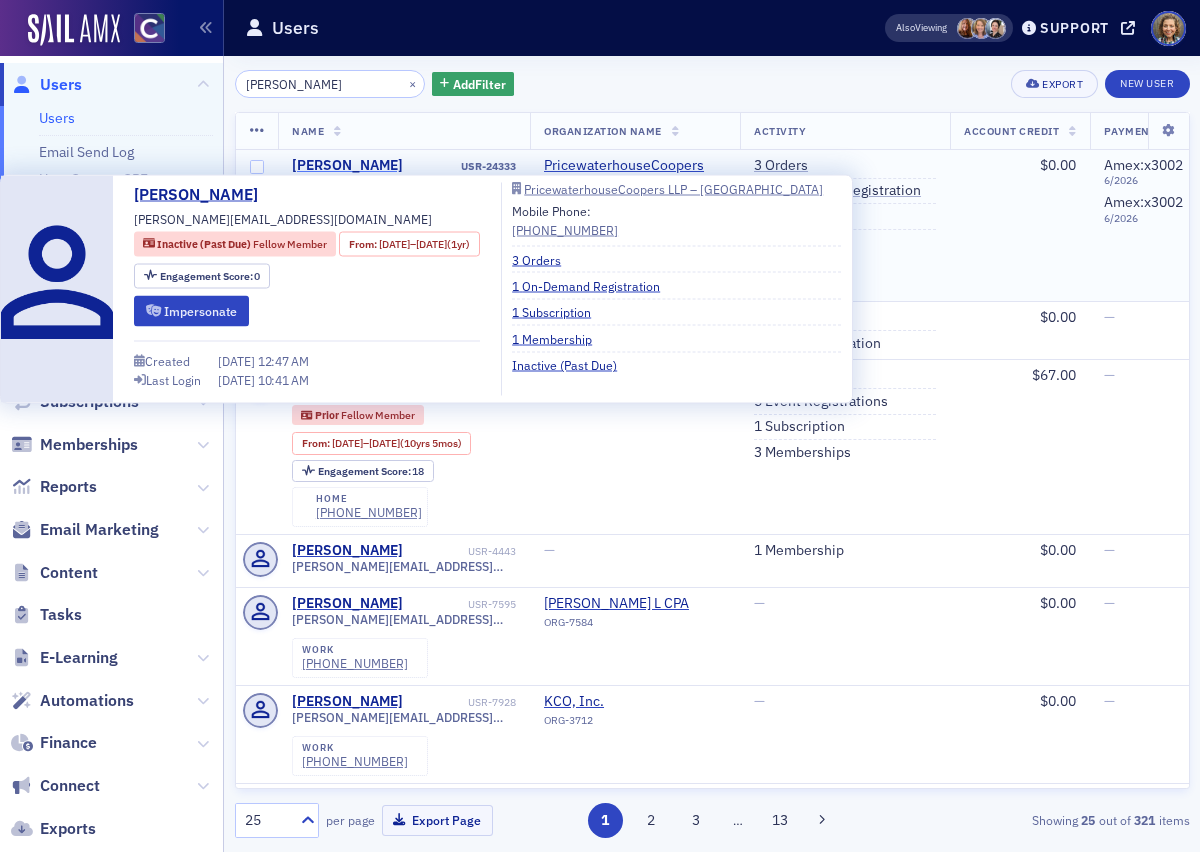 click on "[PERSON_NAME]" 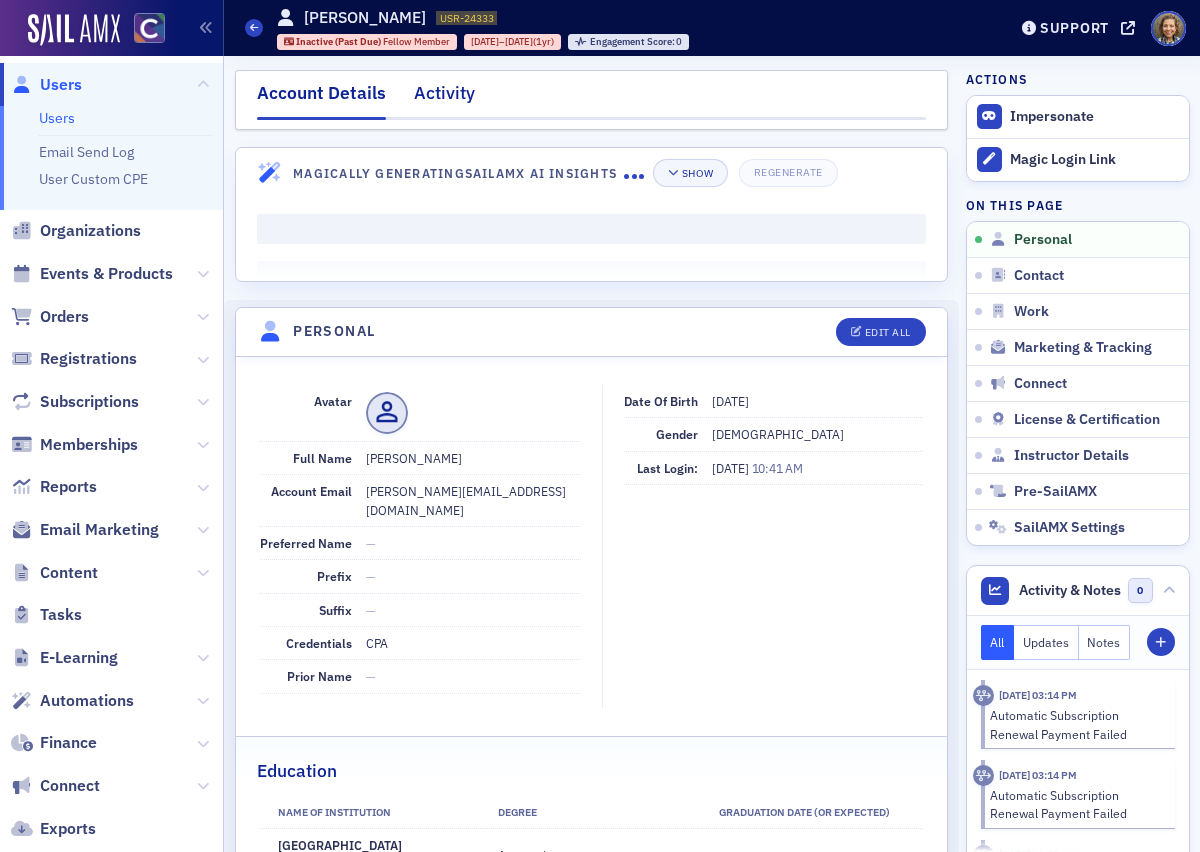 click on "Activity" 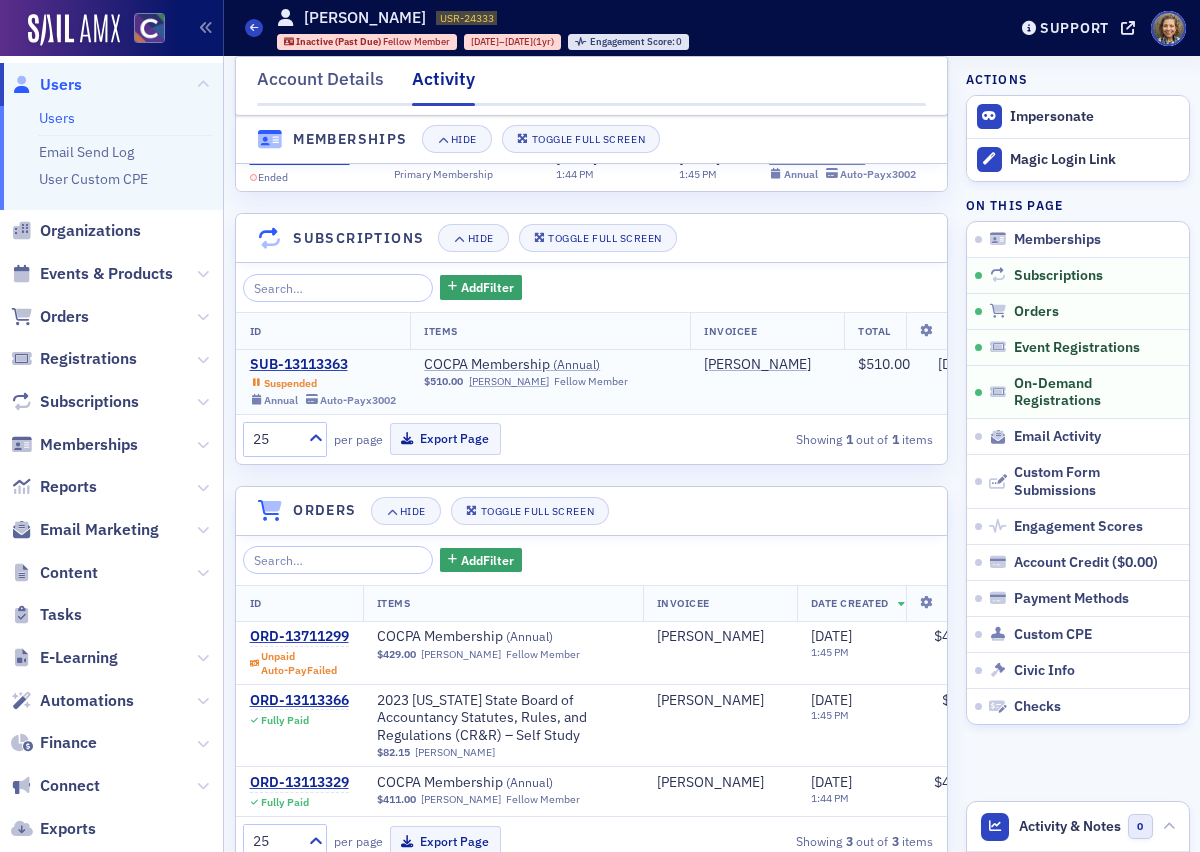 scroll, scrollTop: 0, scrollLeft: 0, axis: both 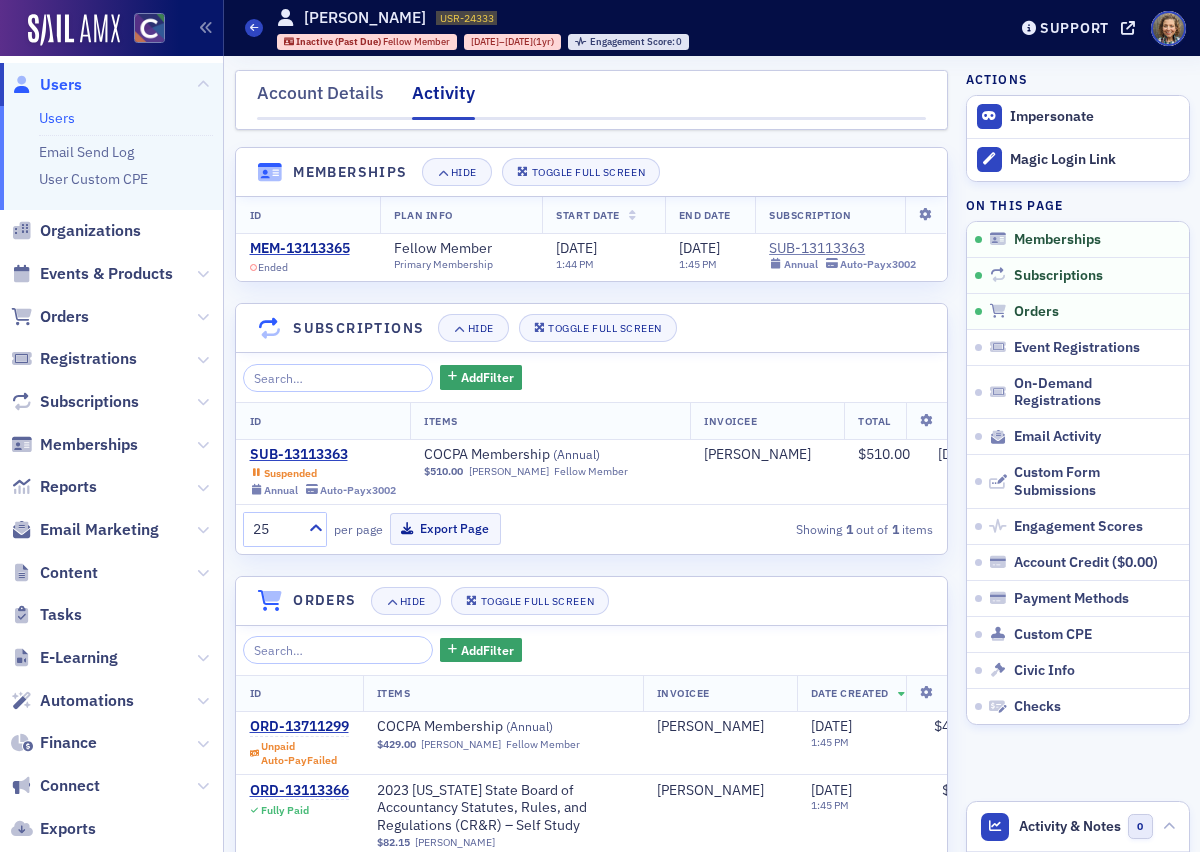 click on "Users" 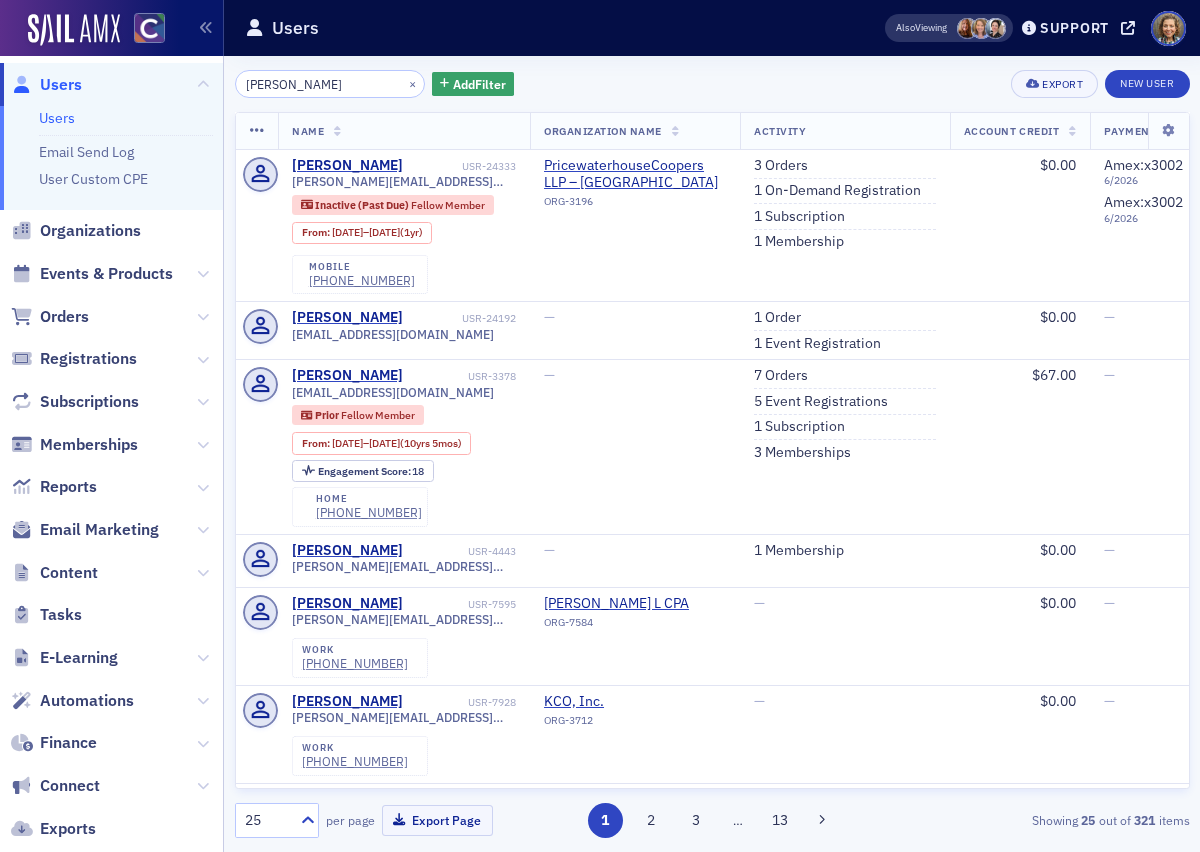 drag, startPoint x: 373, startPoint y: 87, endPoint x: 70, endPoint y: 59, distance: 304.291 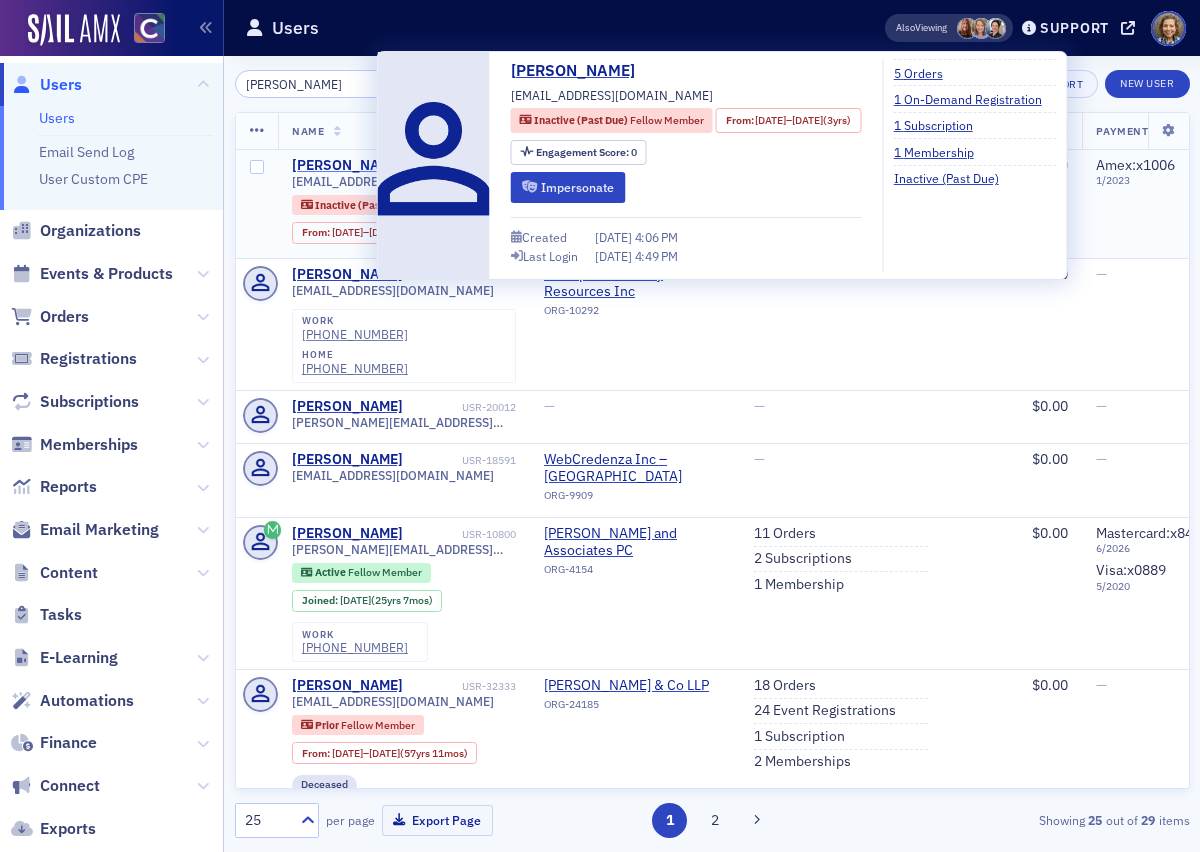 type on "[PERSON_NAME]" 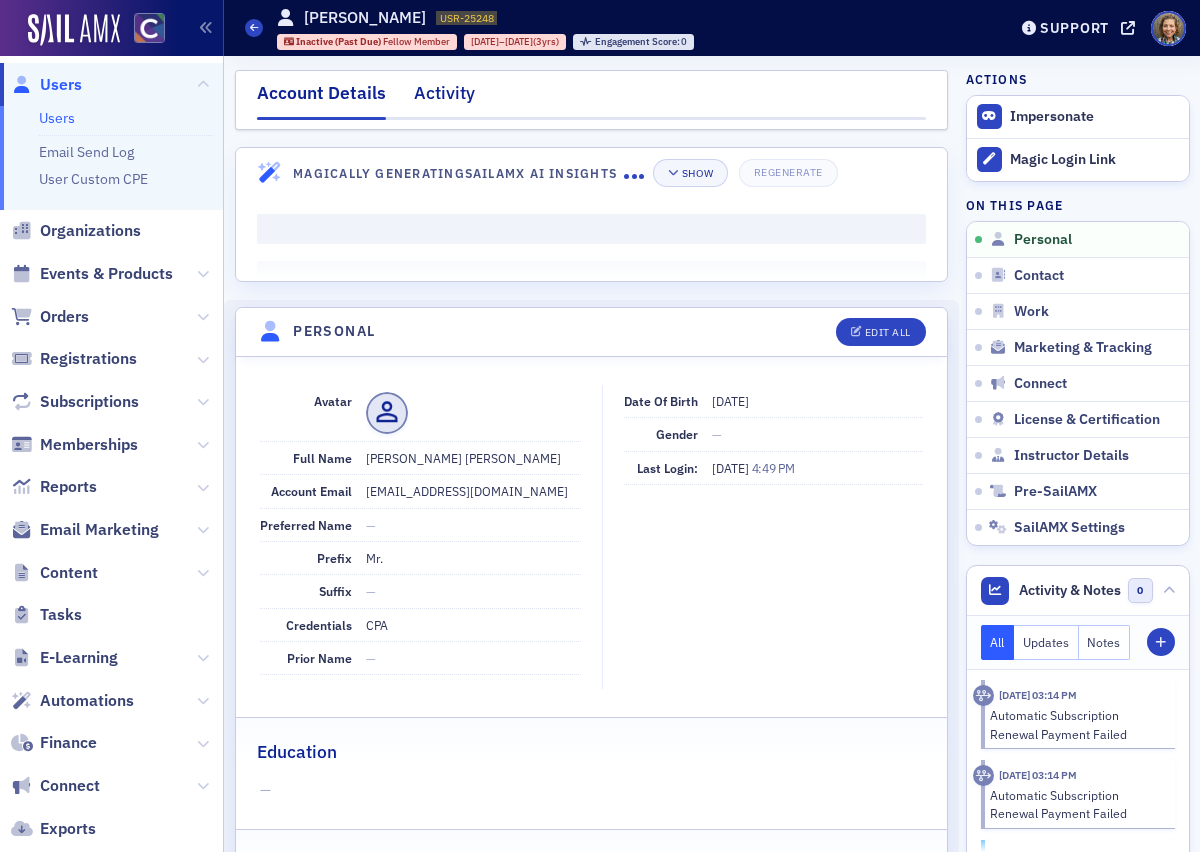 click on "Activity" 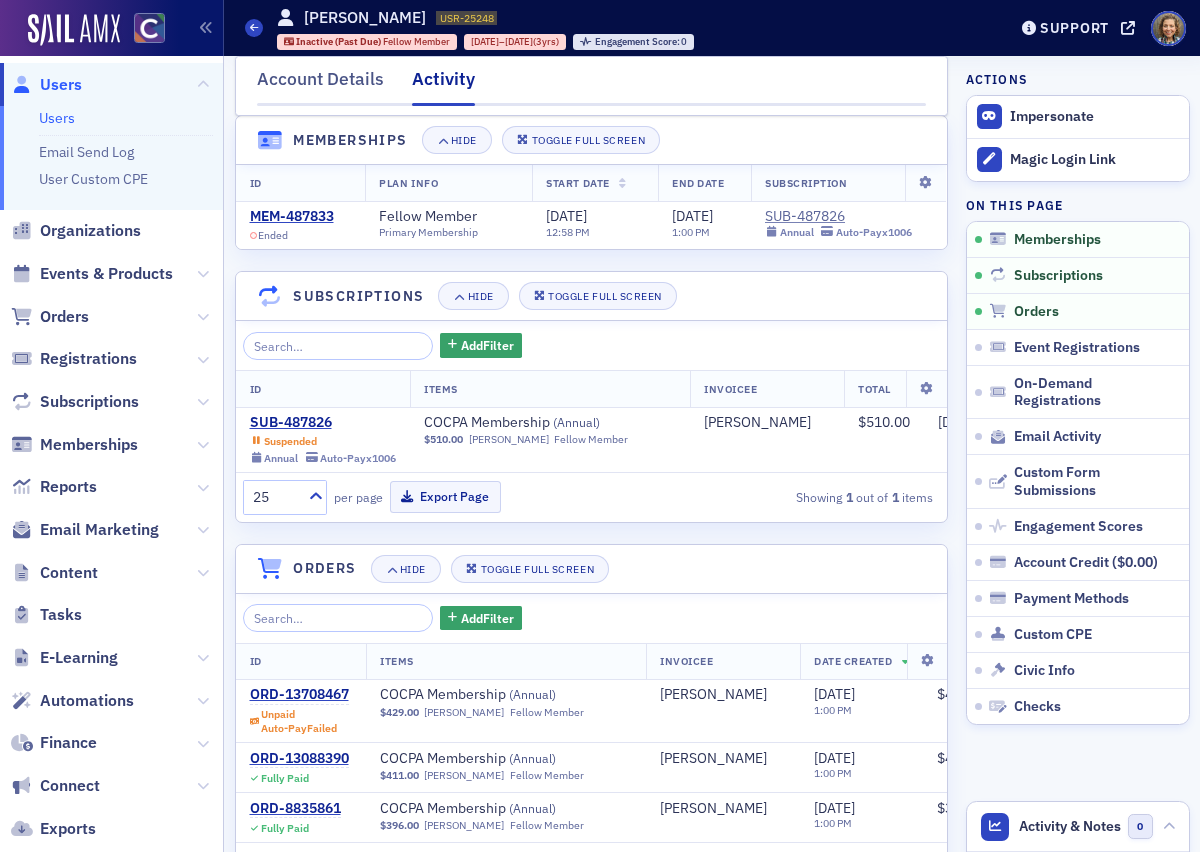 scroll, scrollTop: 0, scrollLeft: 0, axis: both 